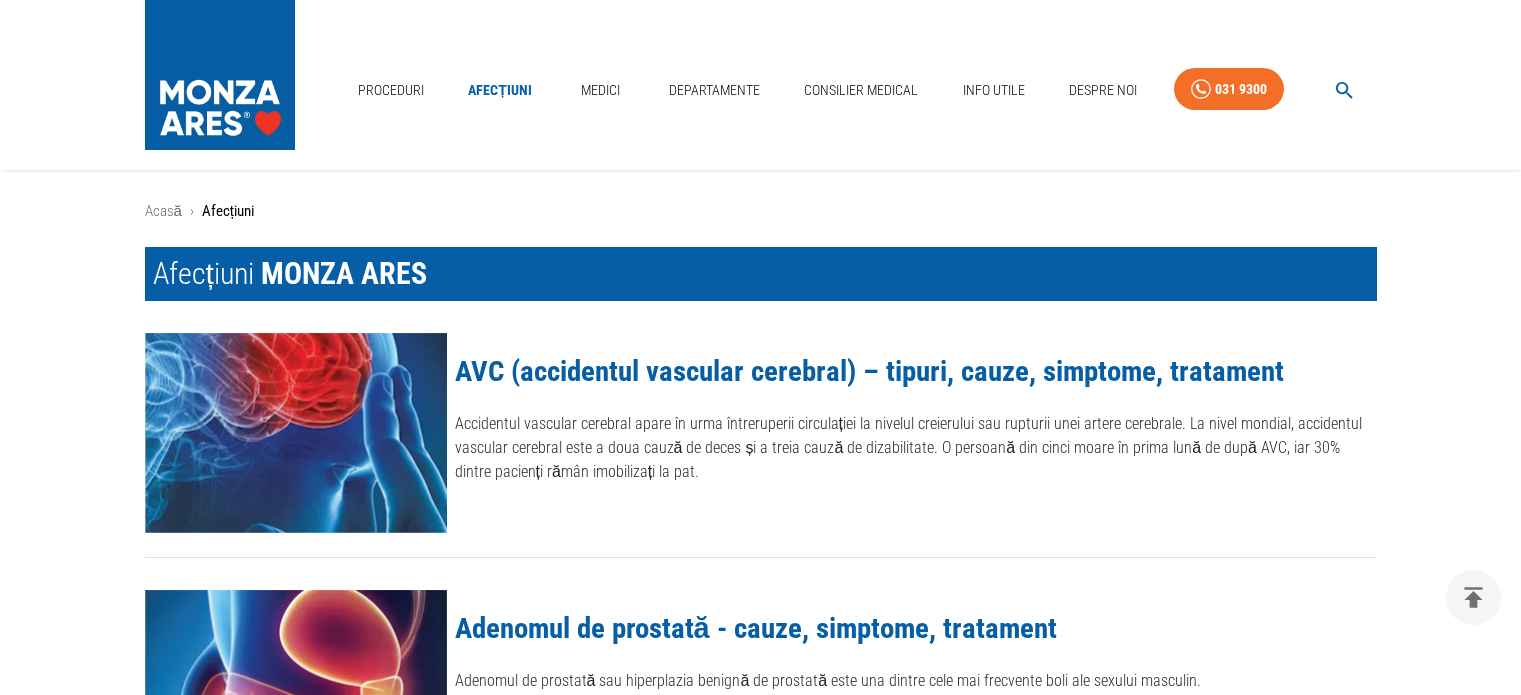 scroll, scrollTop: 300, scrollLeft: 0, axis: vertical 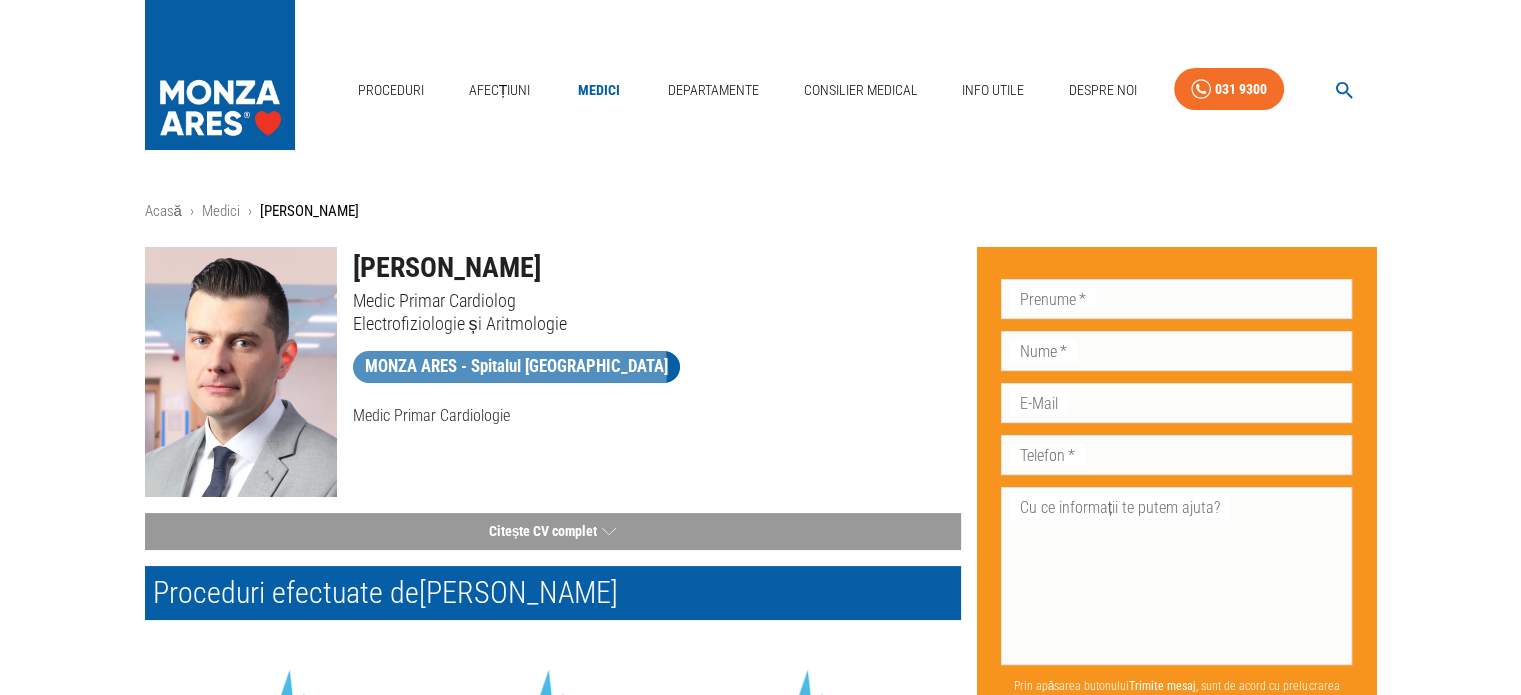 click on "MONZA ARES - Spitalul [GEOGRAPHIC_DATA]" at bounding box center (516, 366) 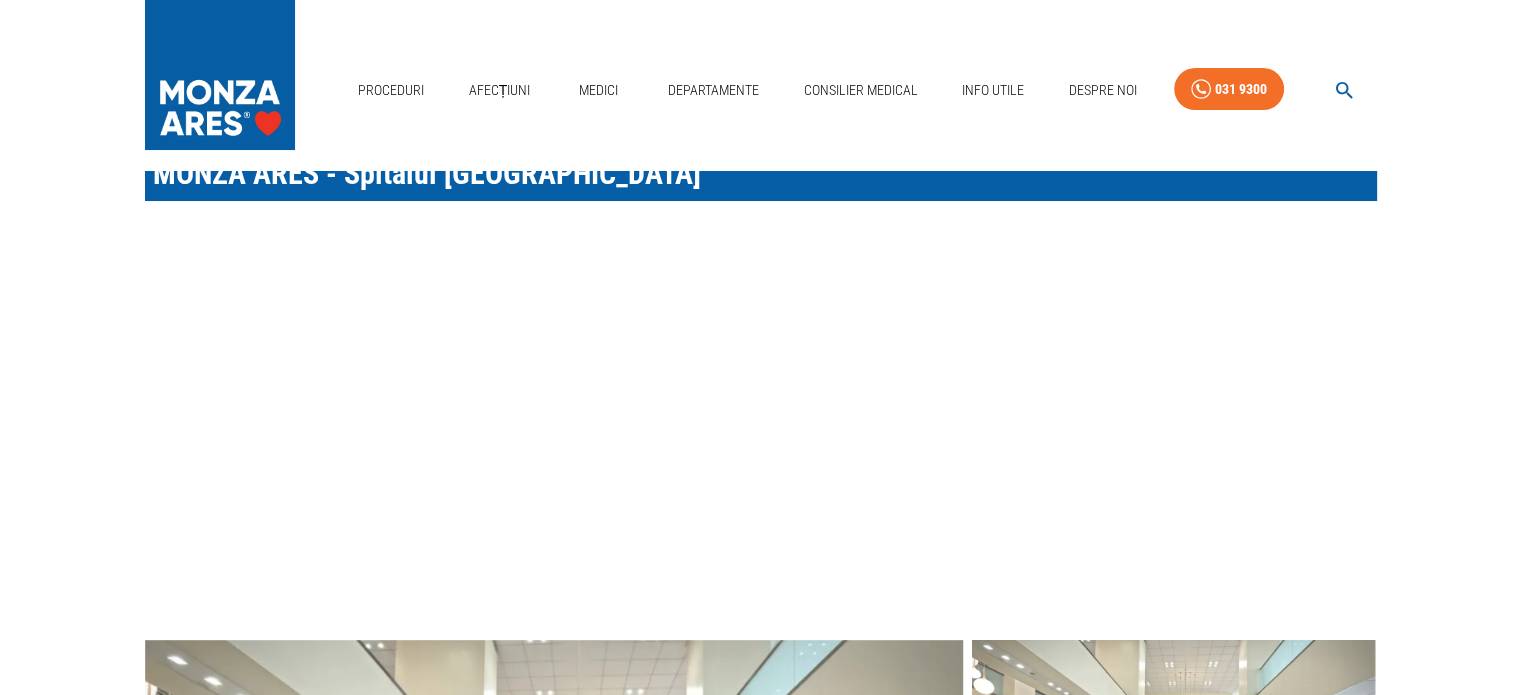 scroll, scrollTop: 0, scrollLeft: 0, axis: both 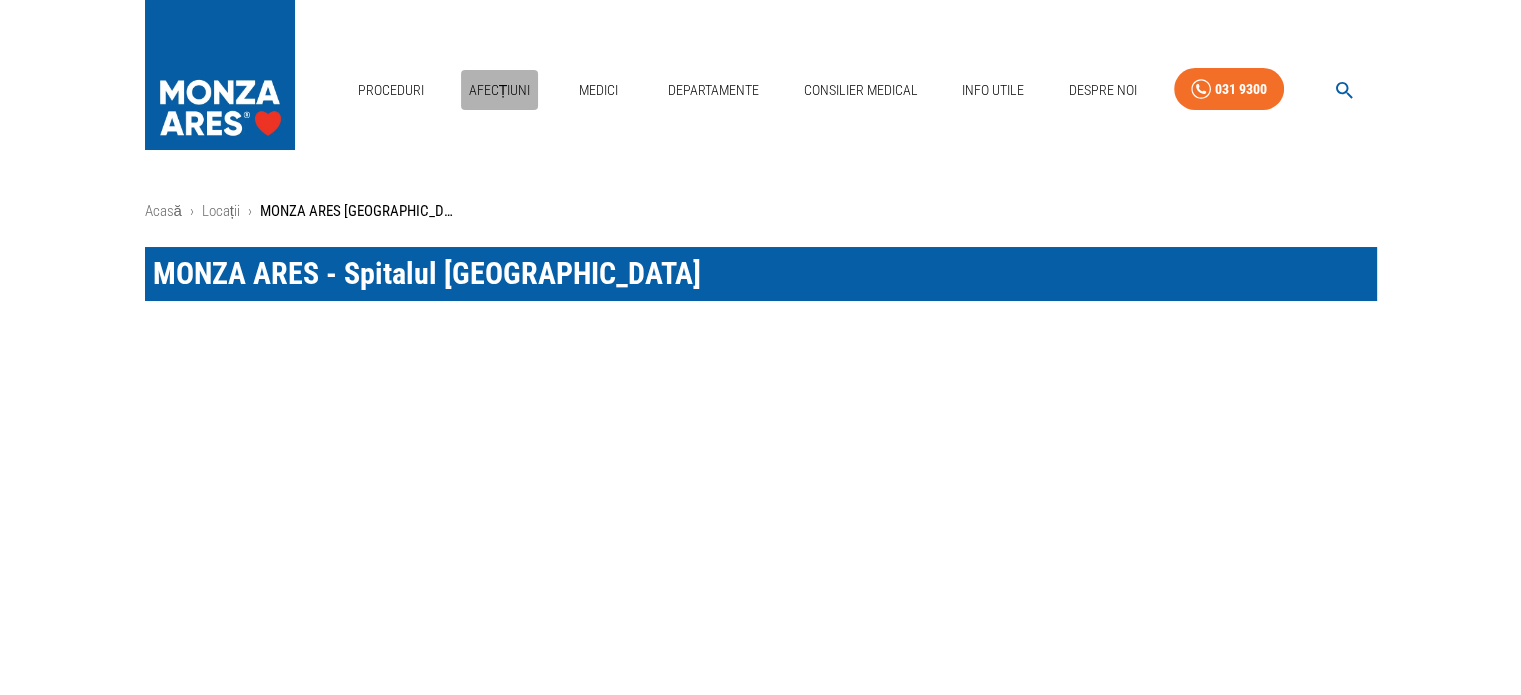 click on "Afecțiuni" at bounding box center [500, 90] 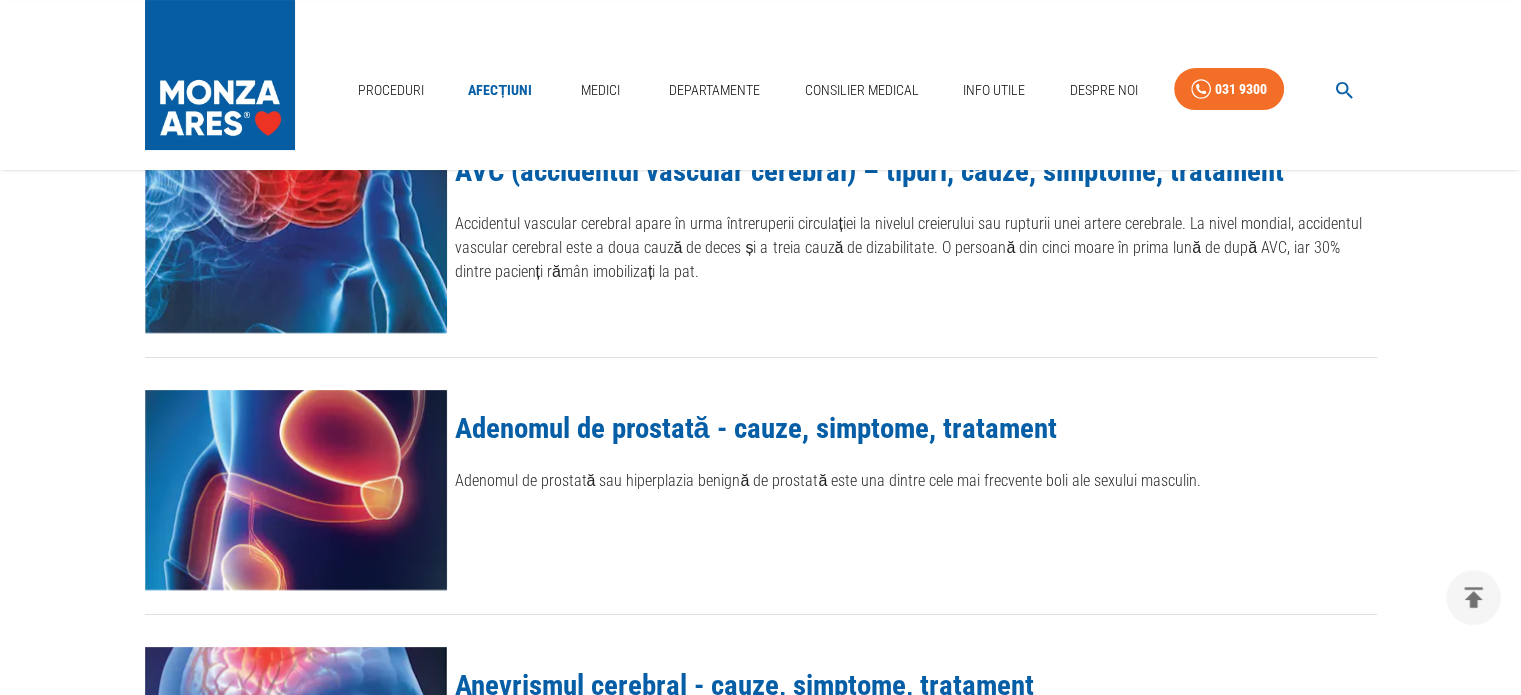 scroll, scrollTop: 0, scrollLeft: 0, axis: both 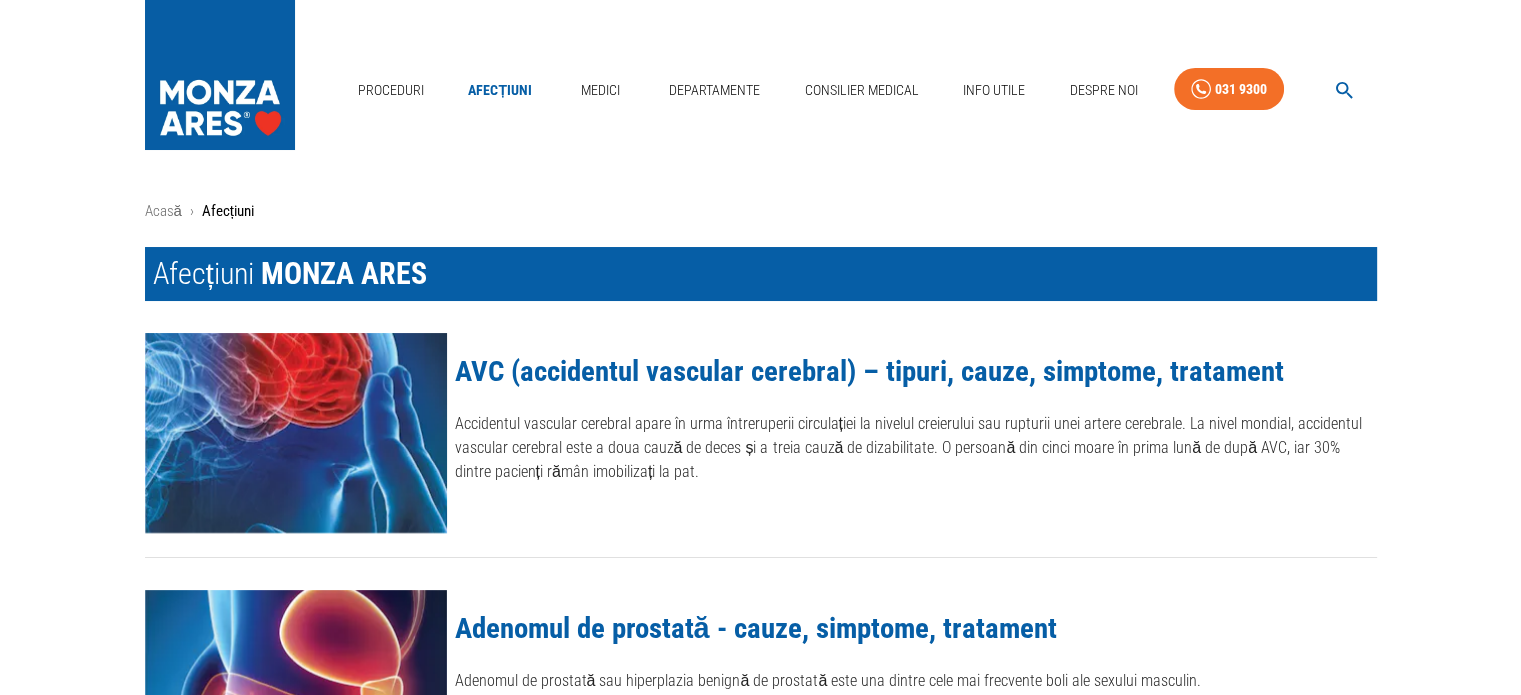 click on "Medici" at bounding box center [600, 90] 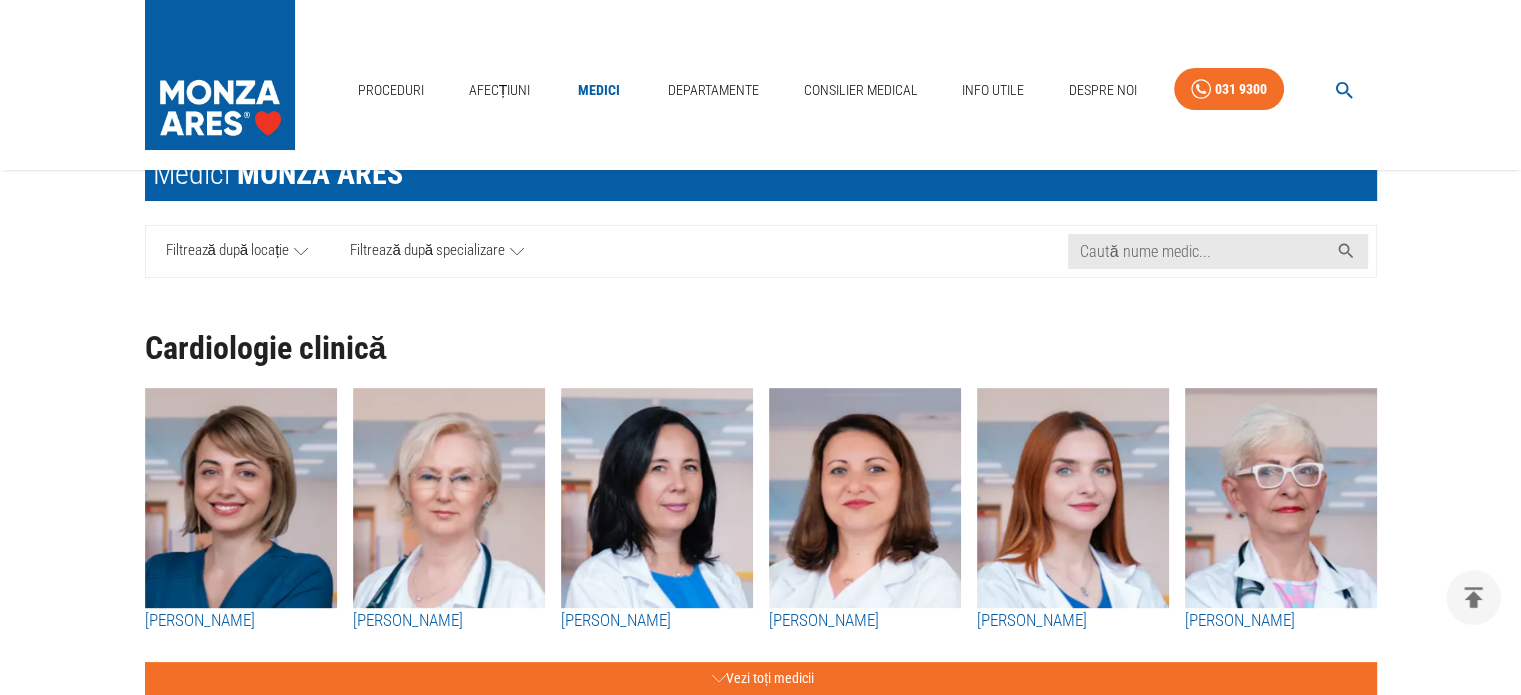 scroll, scrollTop: 200, scrollLeft: 0, axis: vertical 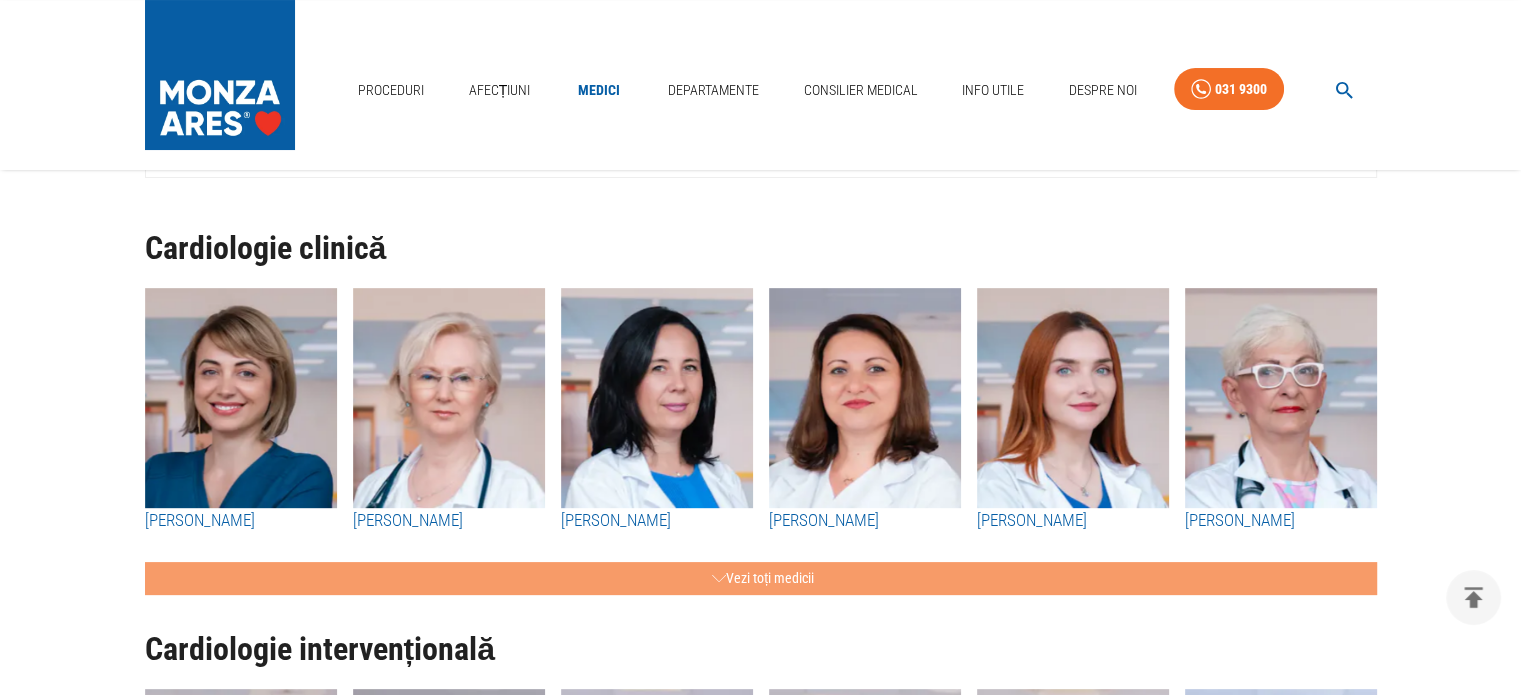 click on "Vezi toți medicii" at bounding box center [761, 578] 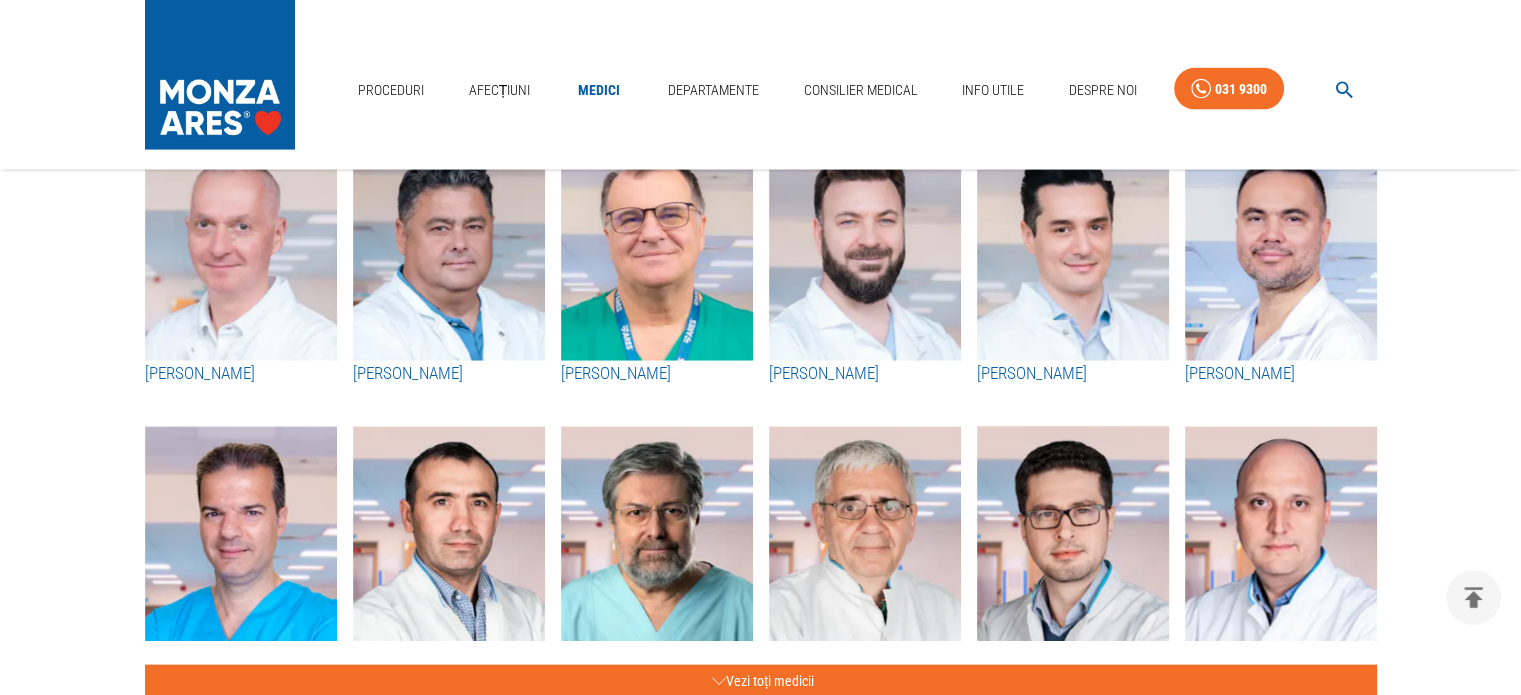 scroll, scrollTop: 4400, scrollLeft: 0, axis: vertical 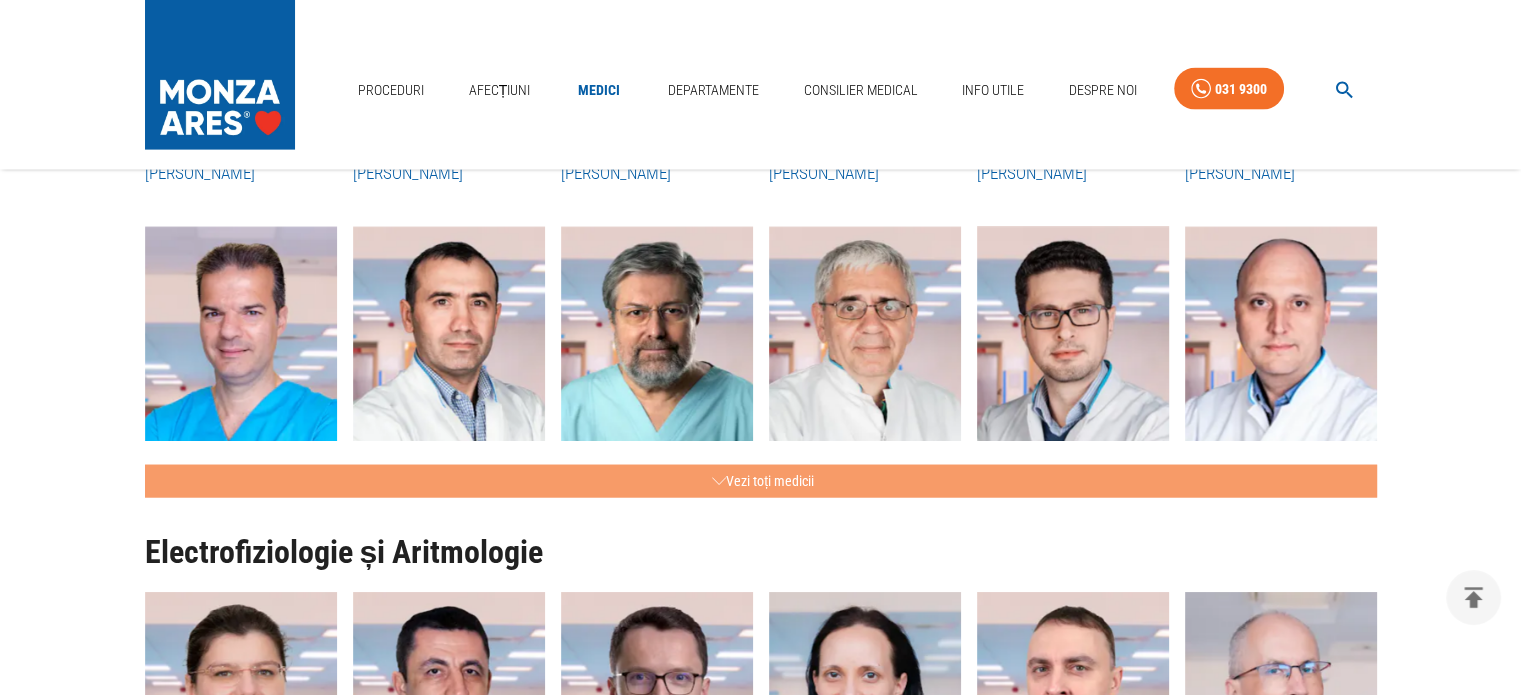 click on "Vezi toți medicii" at bounding box center (761, 481) 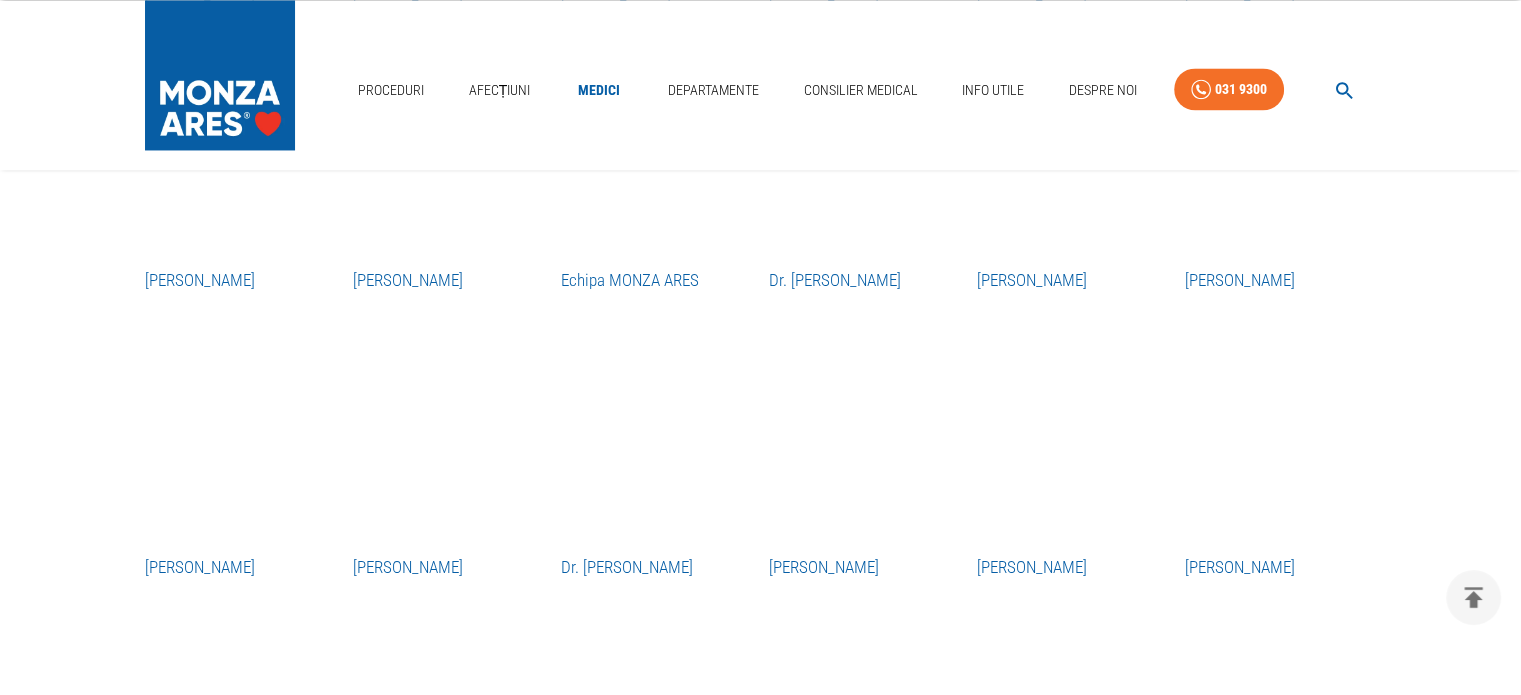 scroll, scrollTop: 3100, scrollLeft: 0, axis: vertical 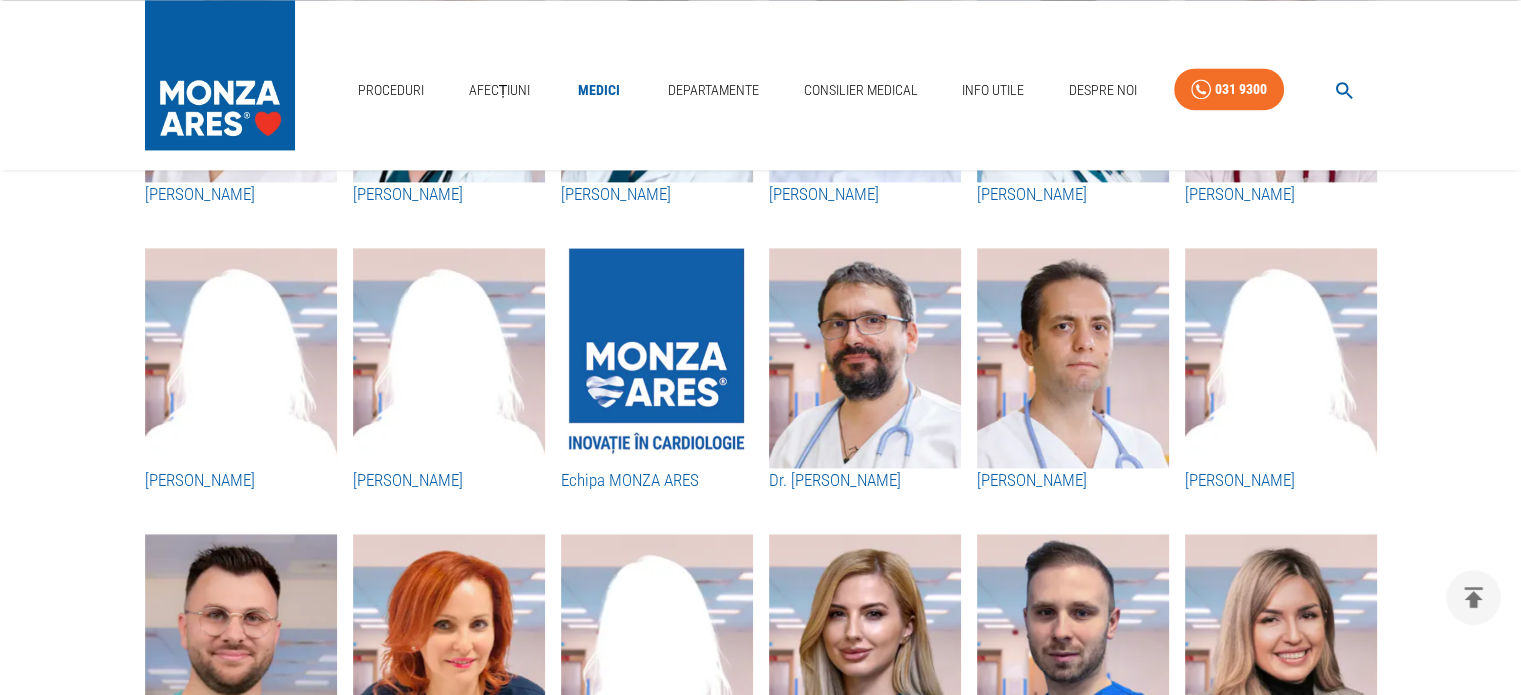 click 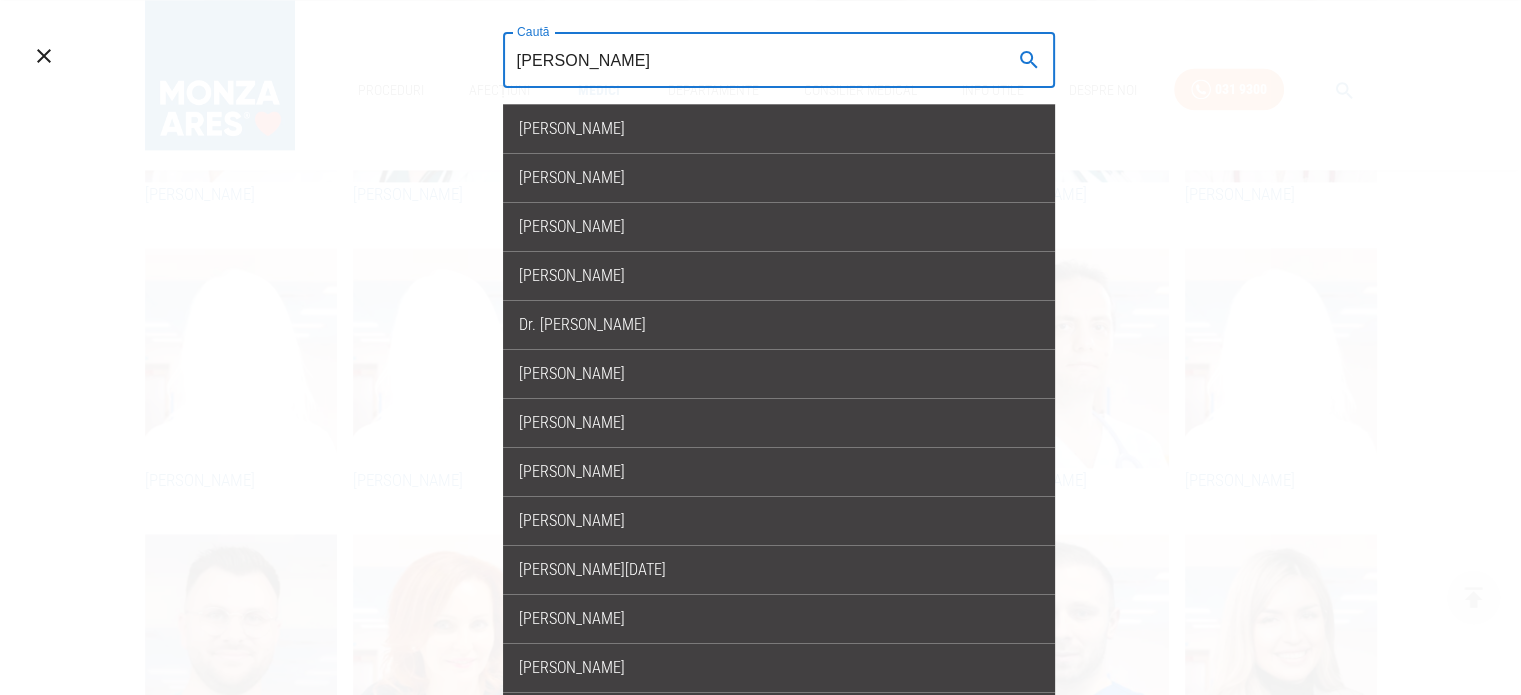 scroll, scrollTop: 3000, scrollLeft: 0, axis: vertical 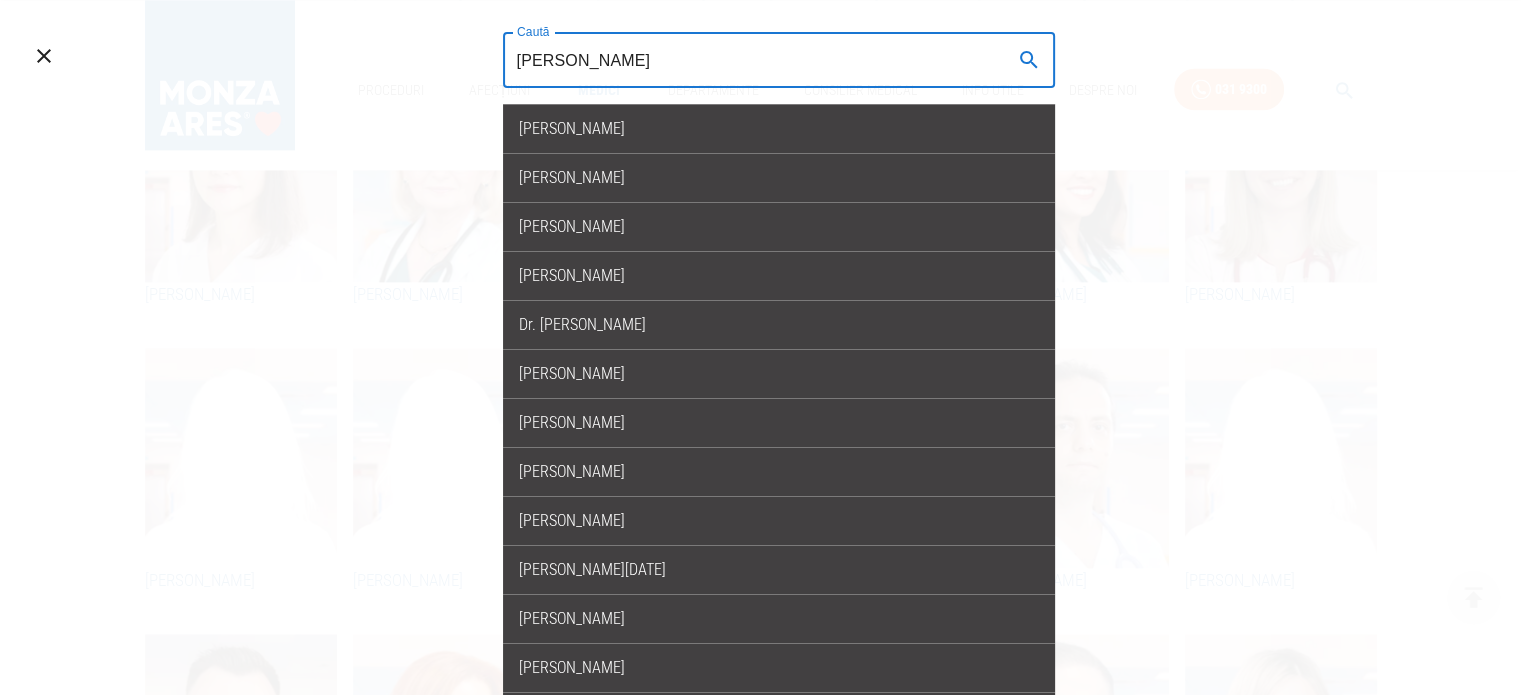type on "[PERSON_NAME]" 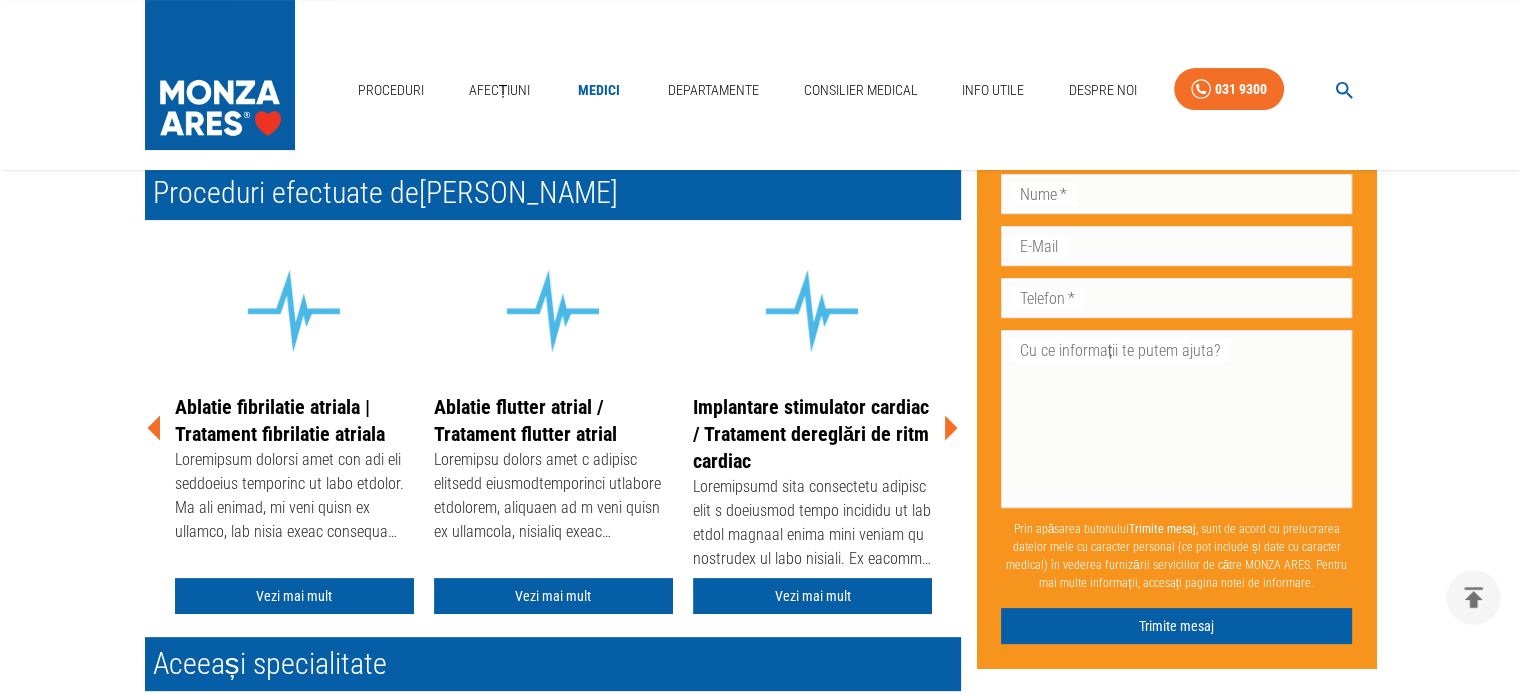 scroll, scrollTop: 300, scrollLeft: 0, axis: vertical 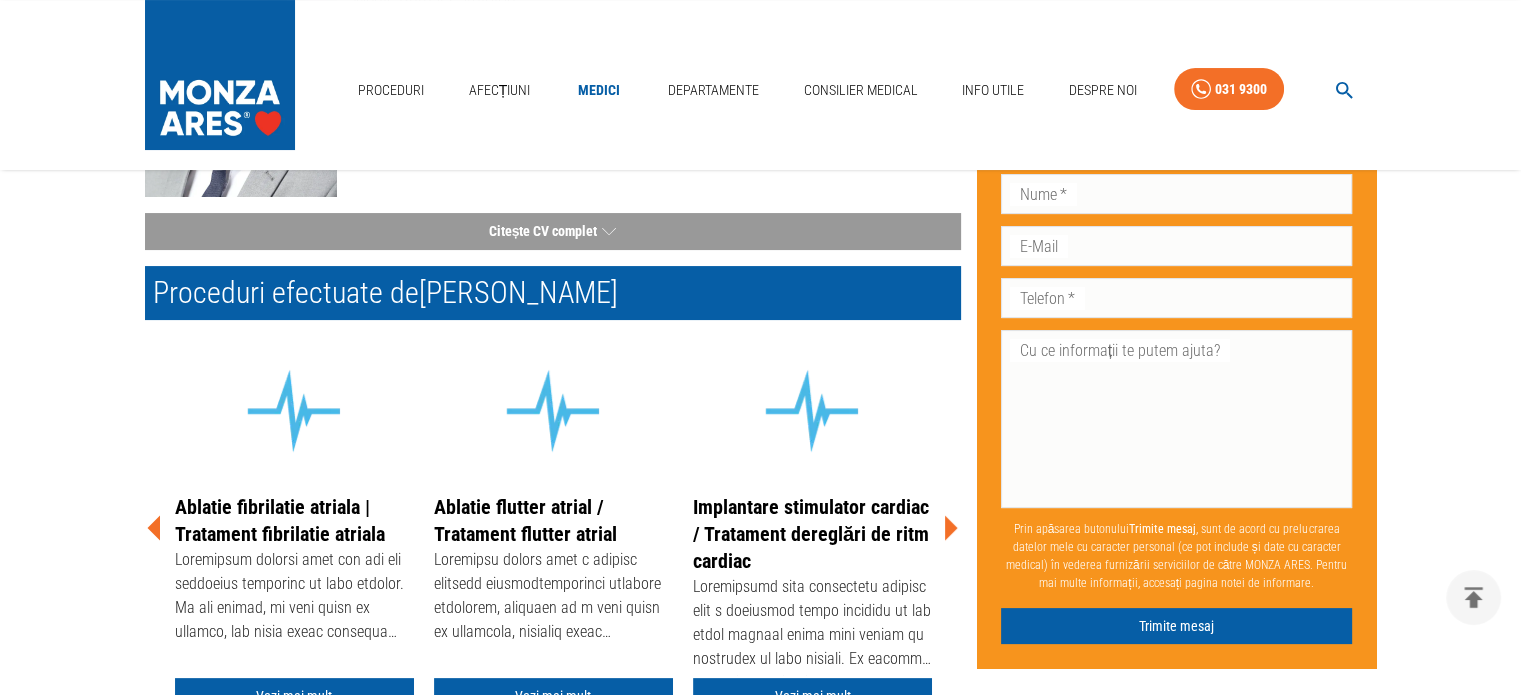 click 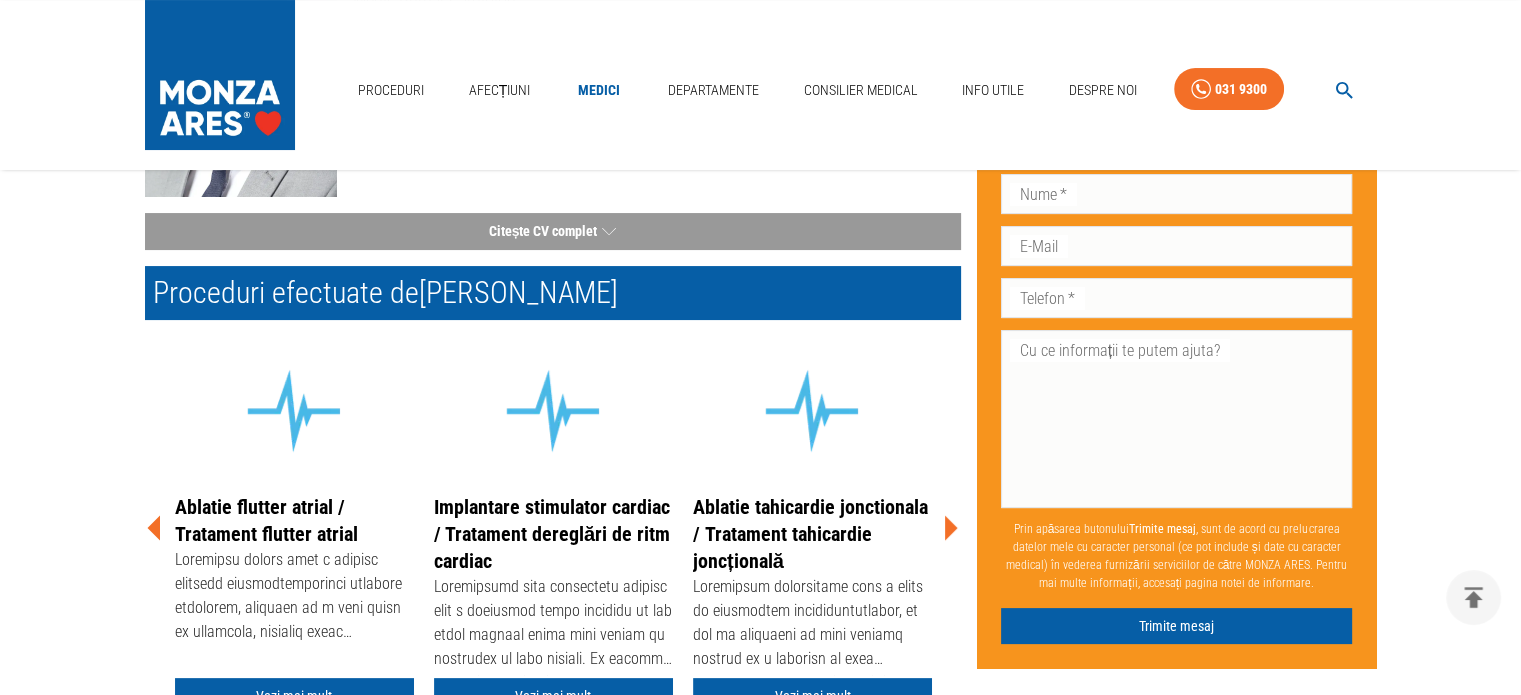 click 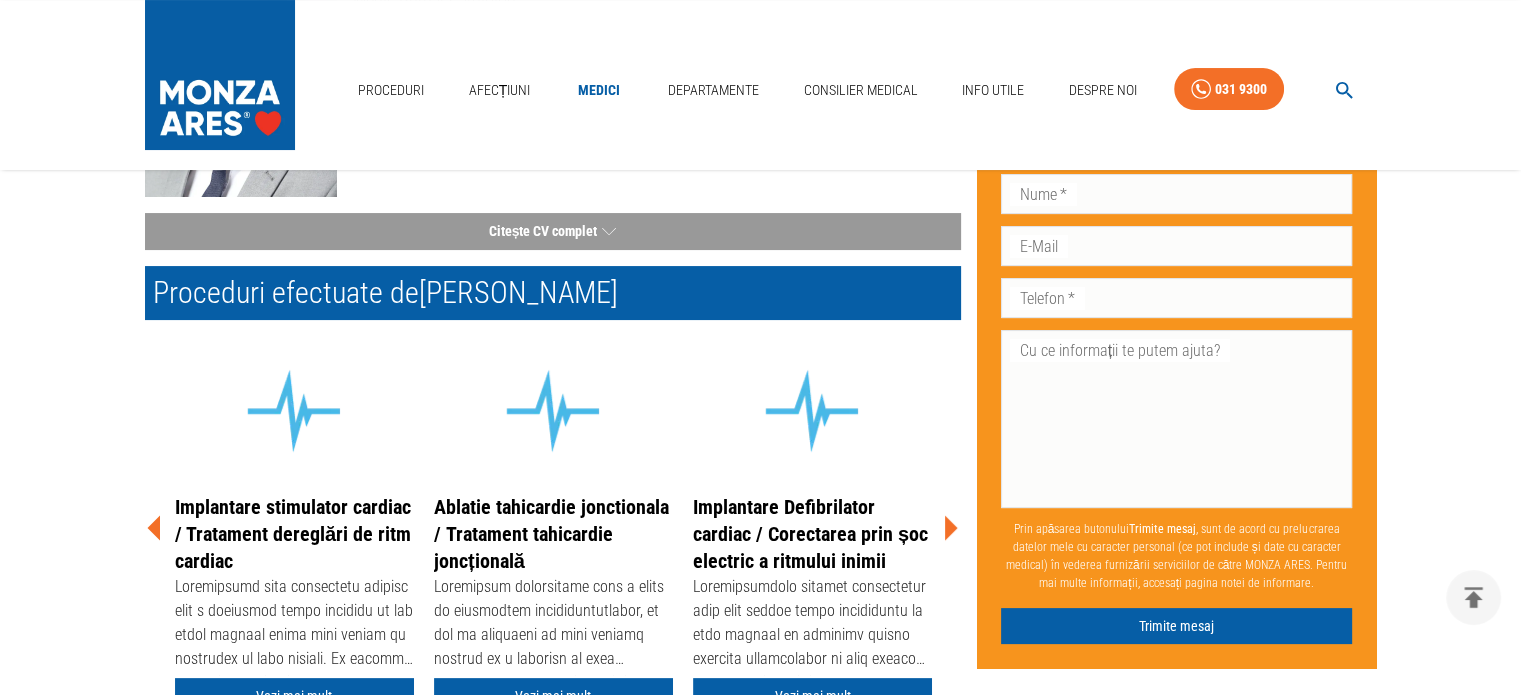 click 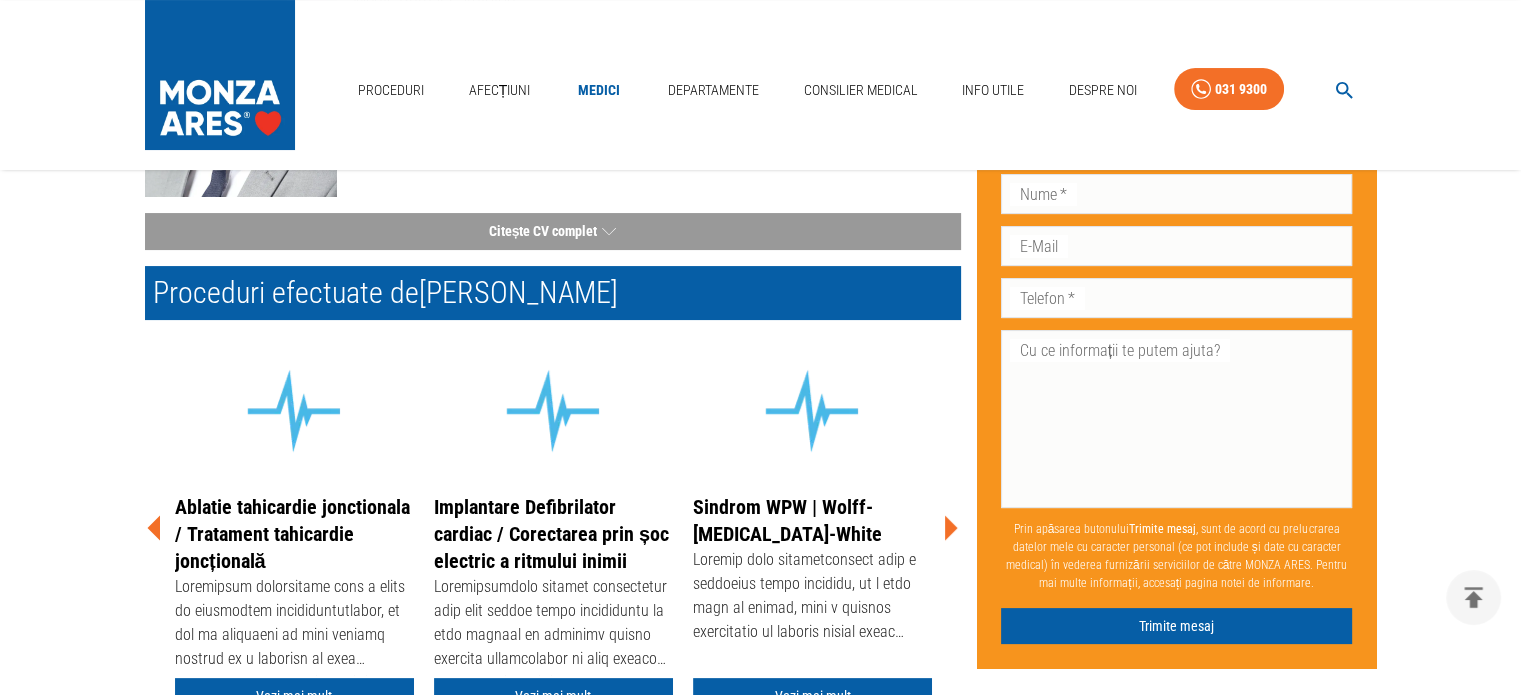click 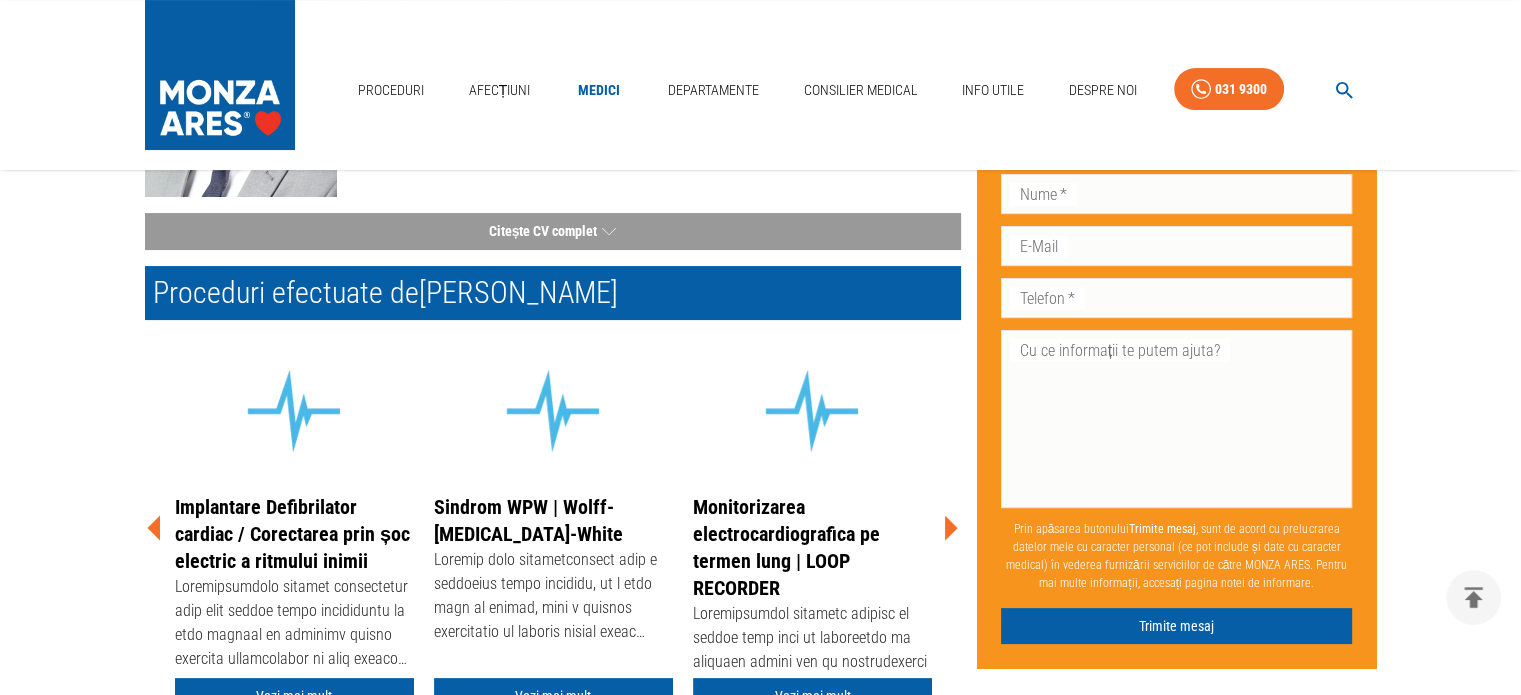 click 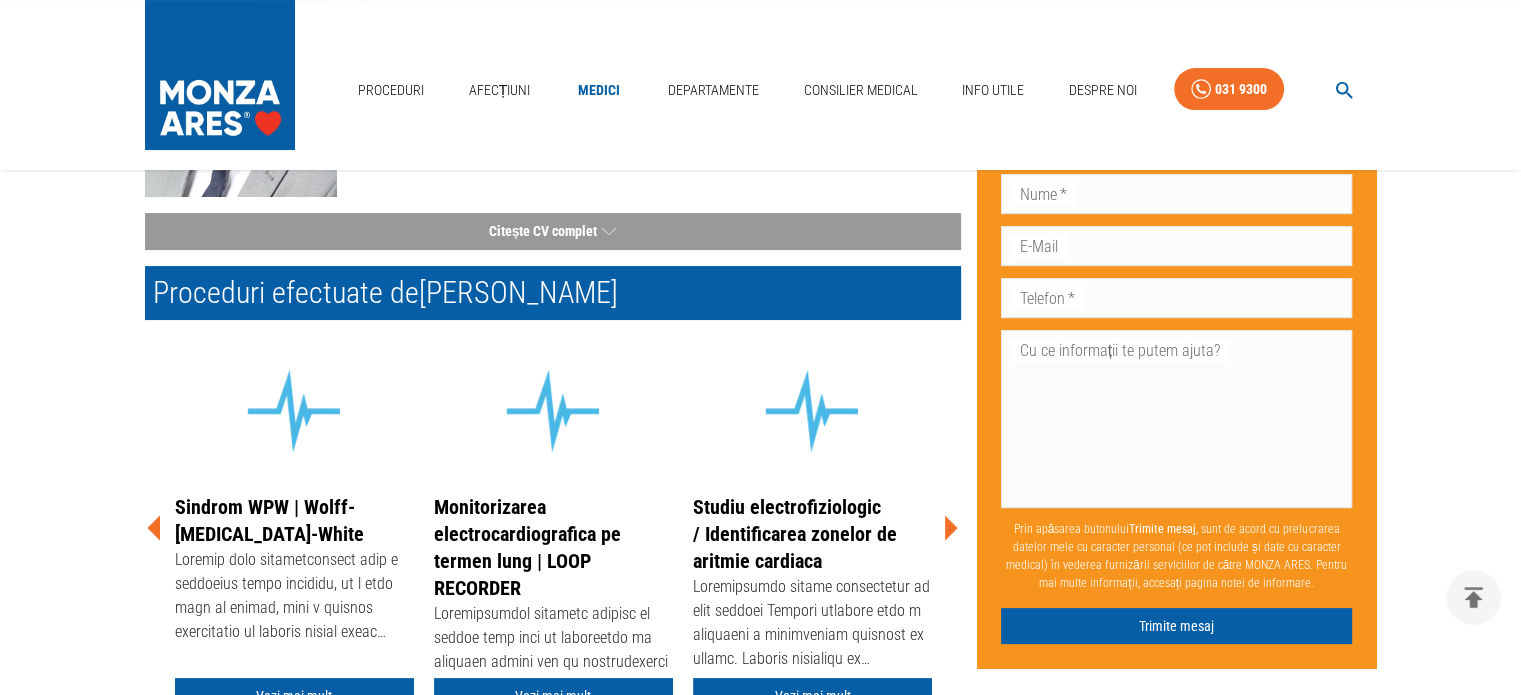 click 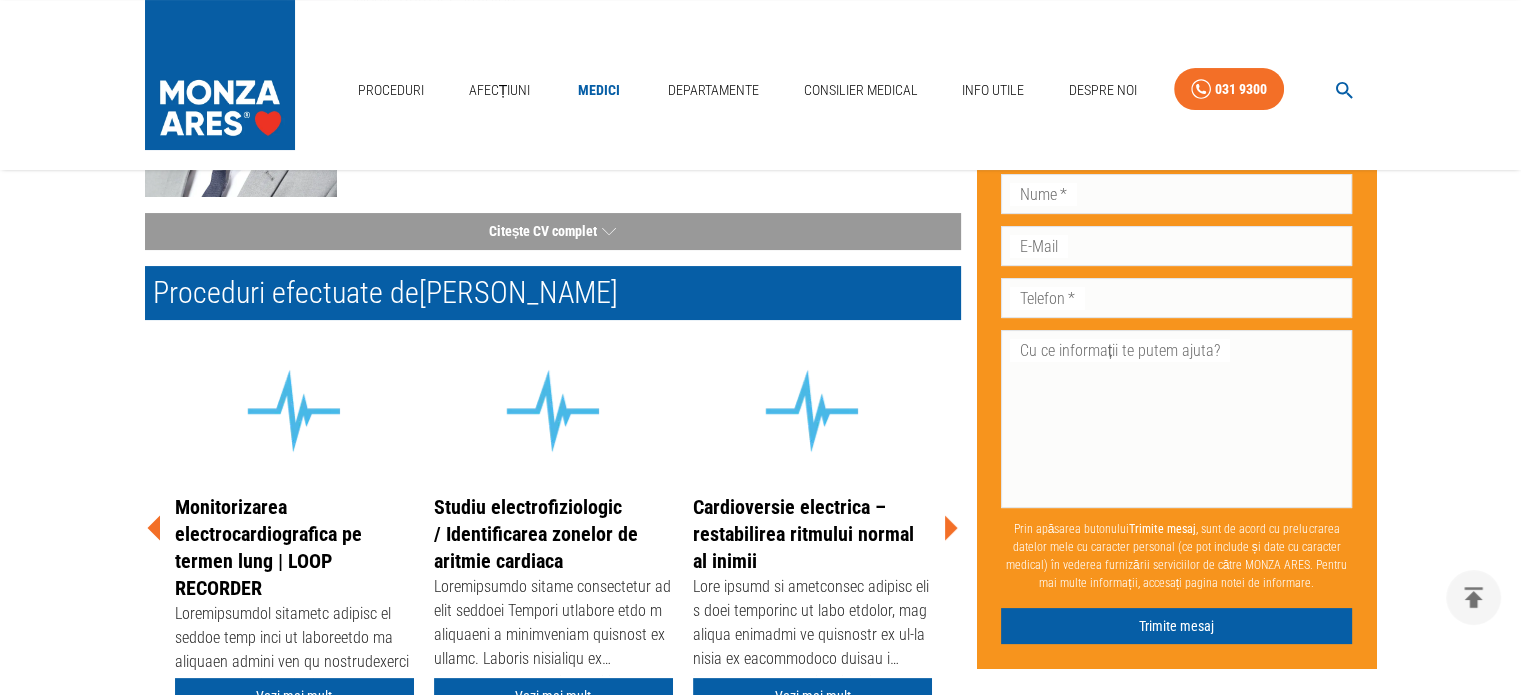 click 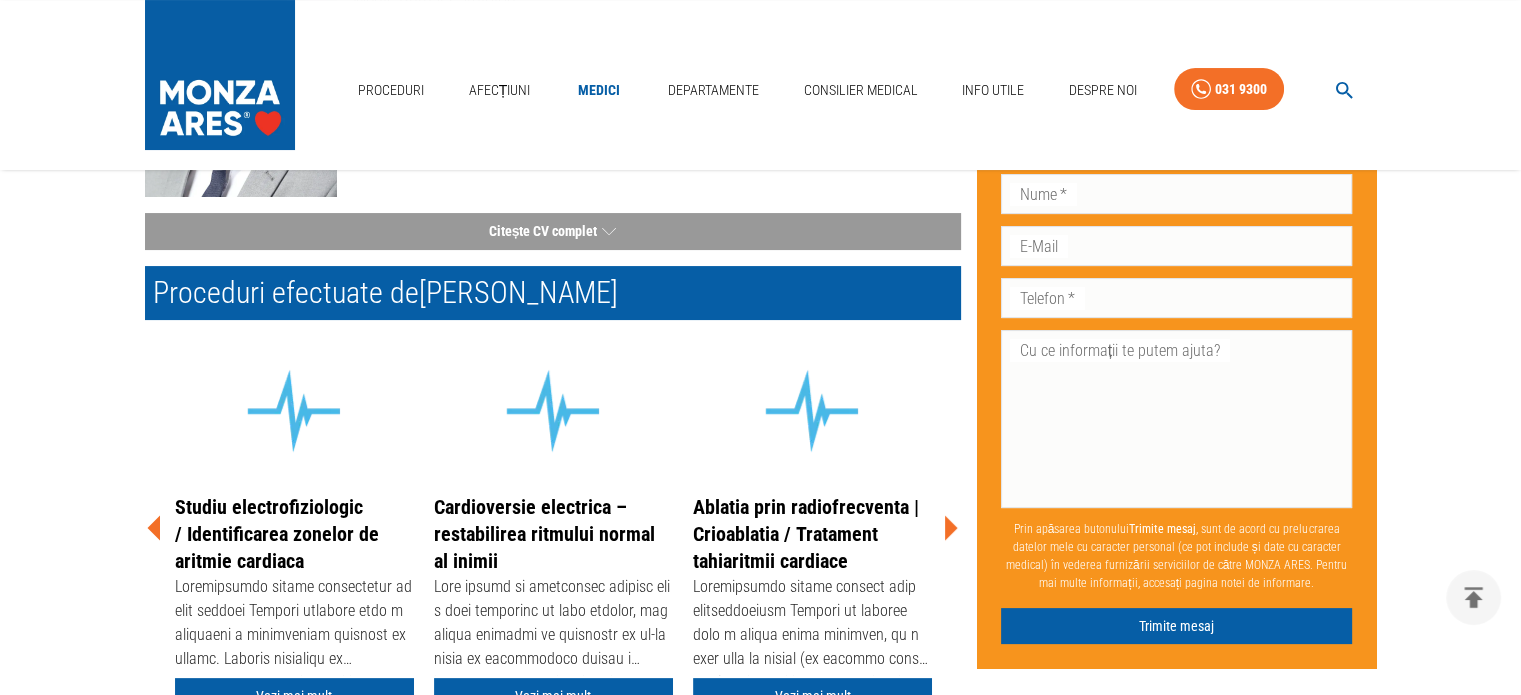 click 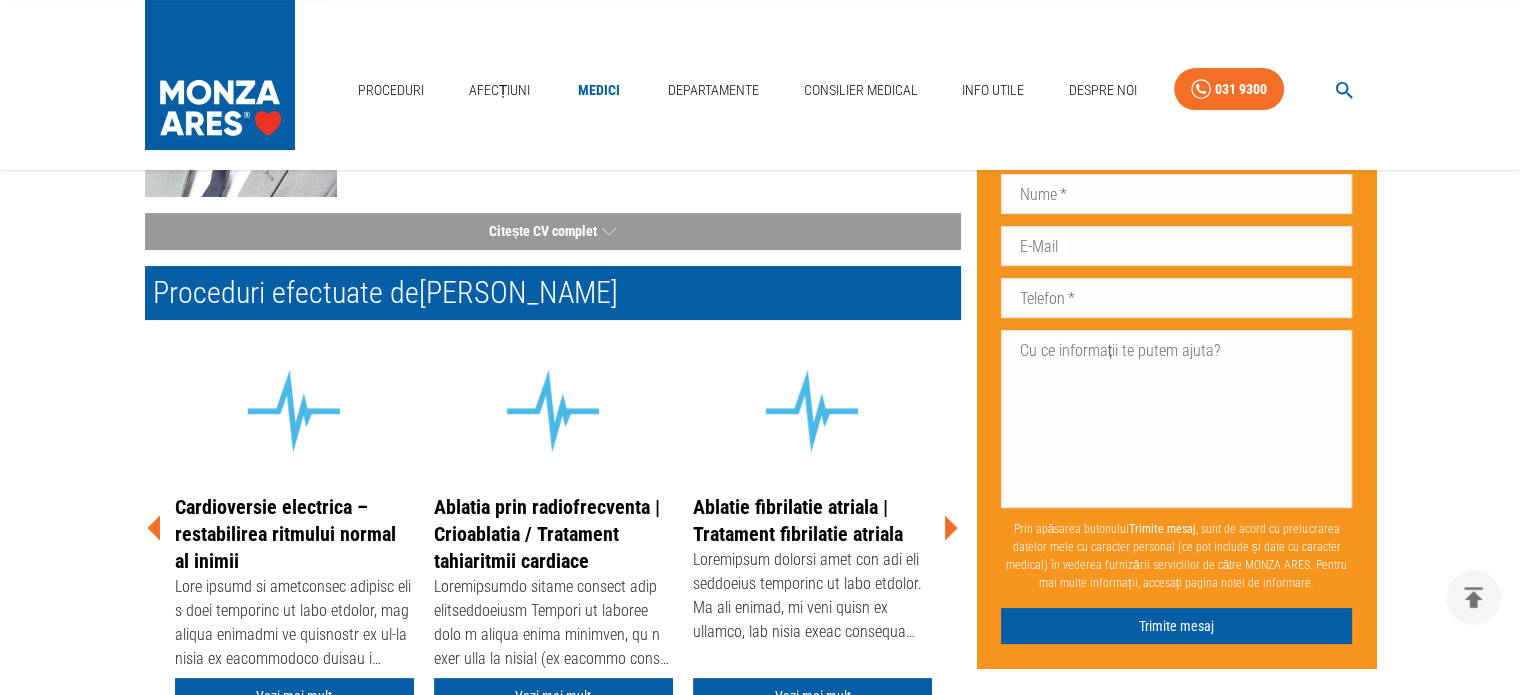click 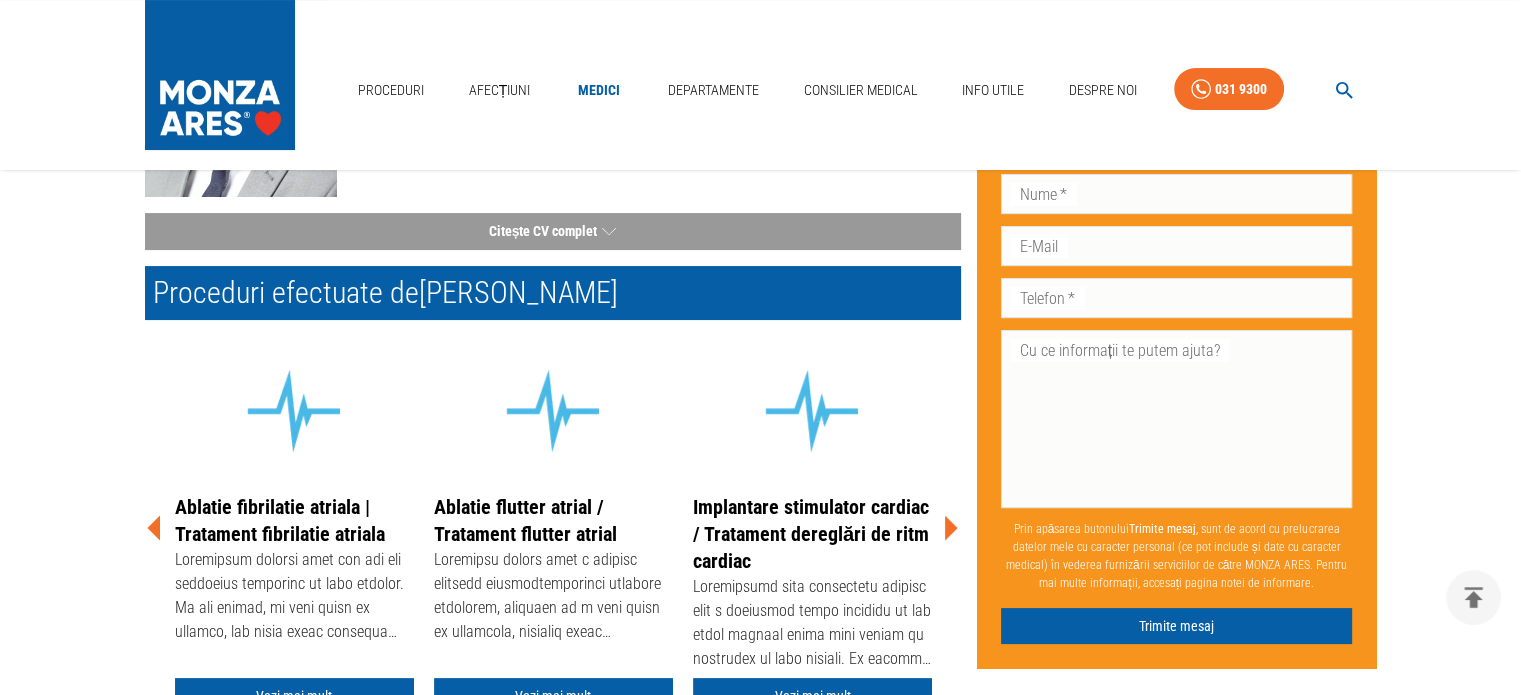 click 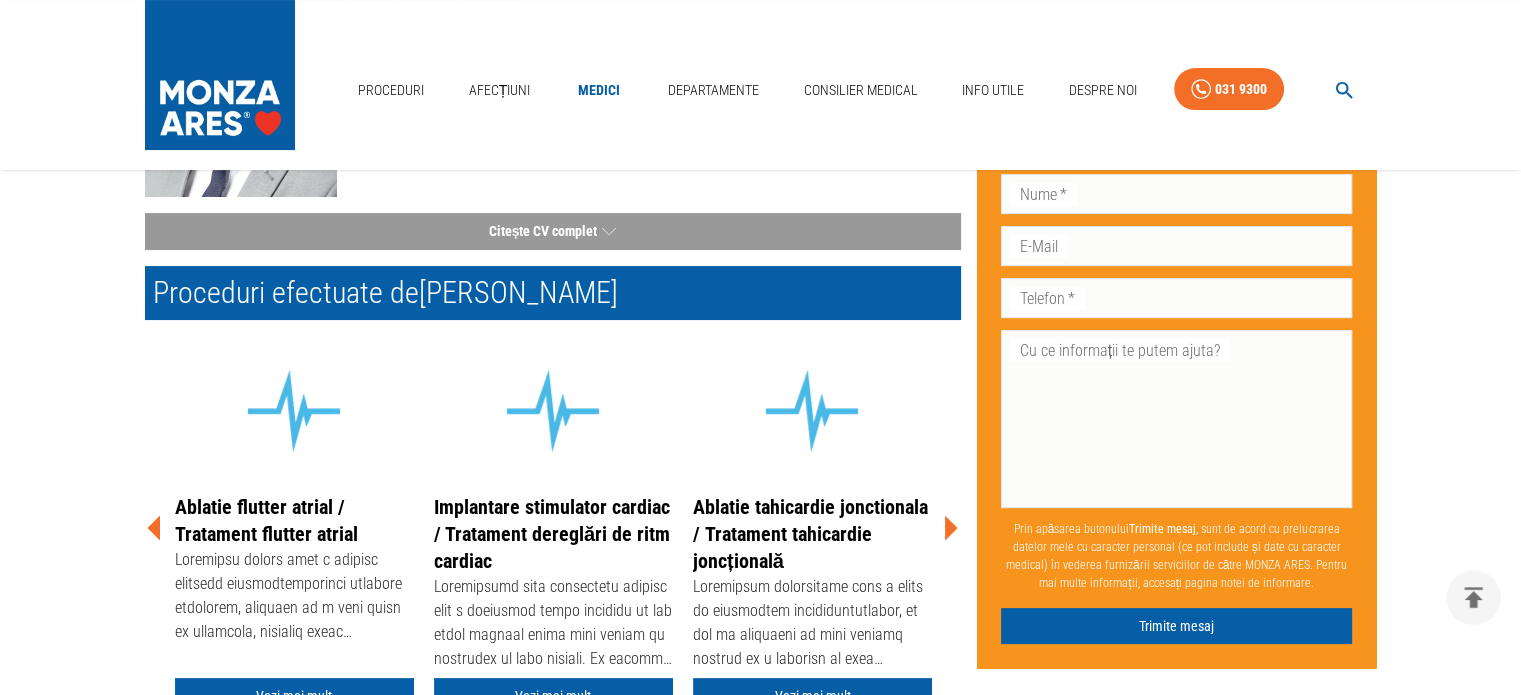 click 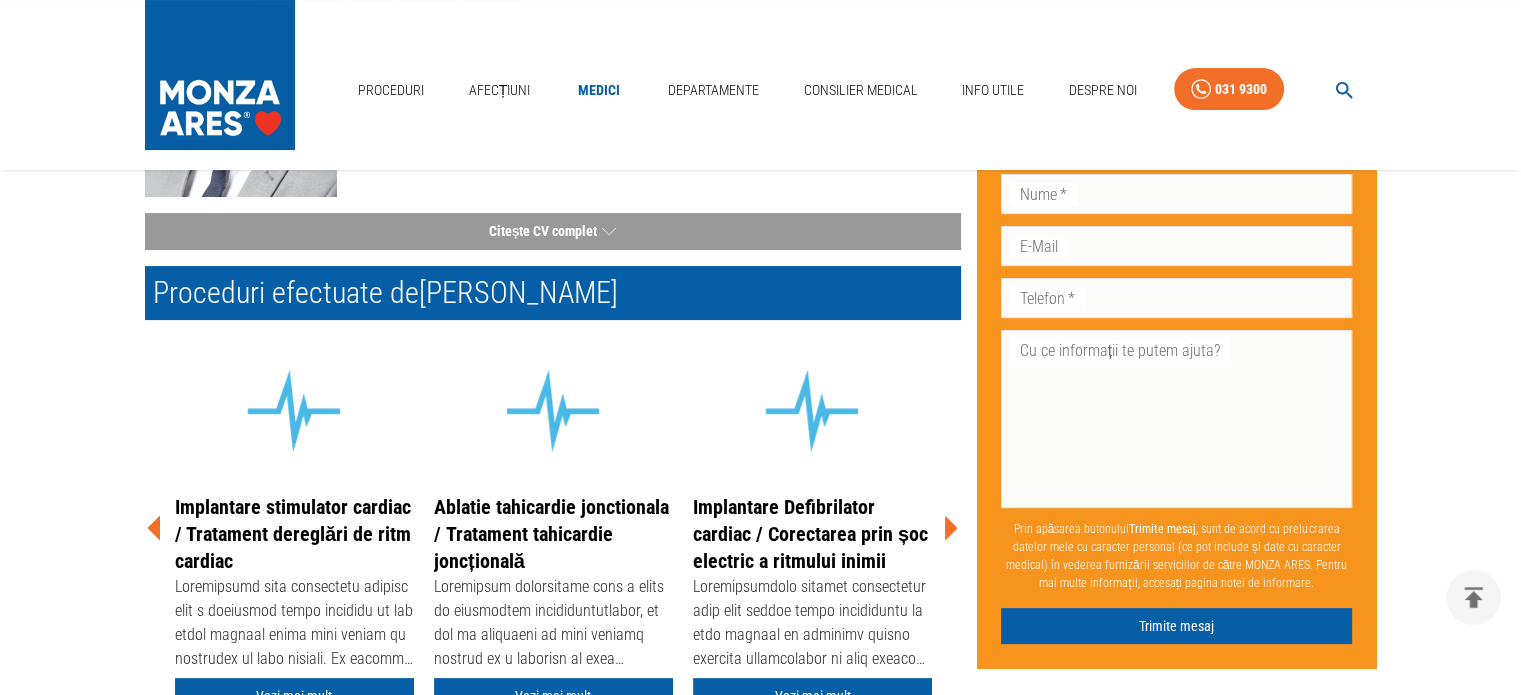 click 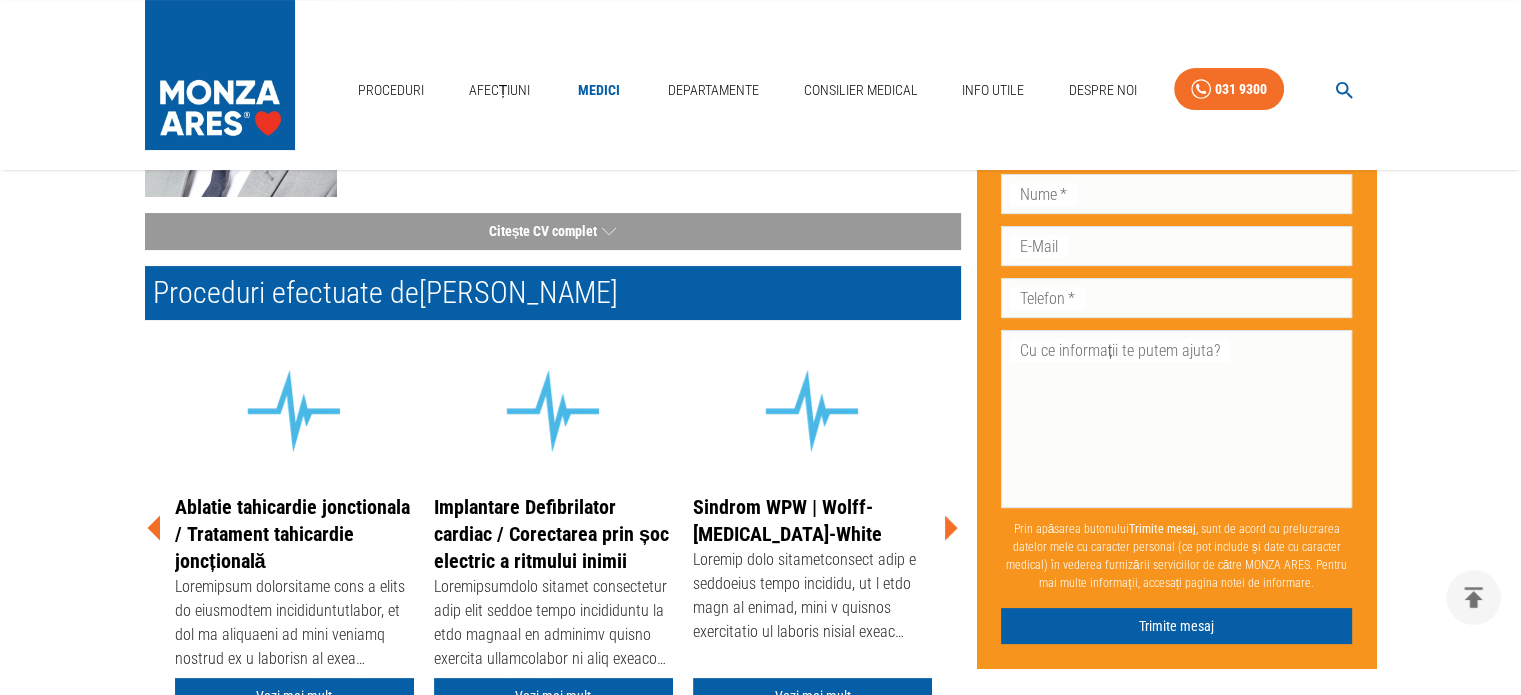 click 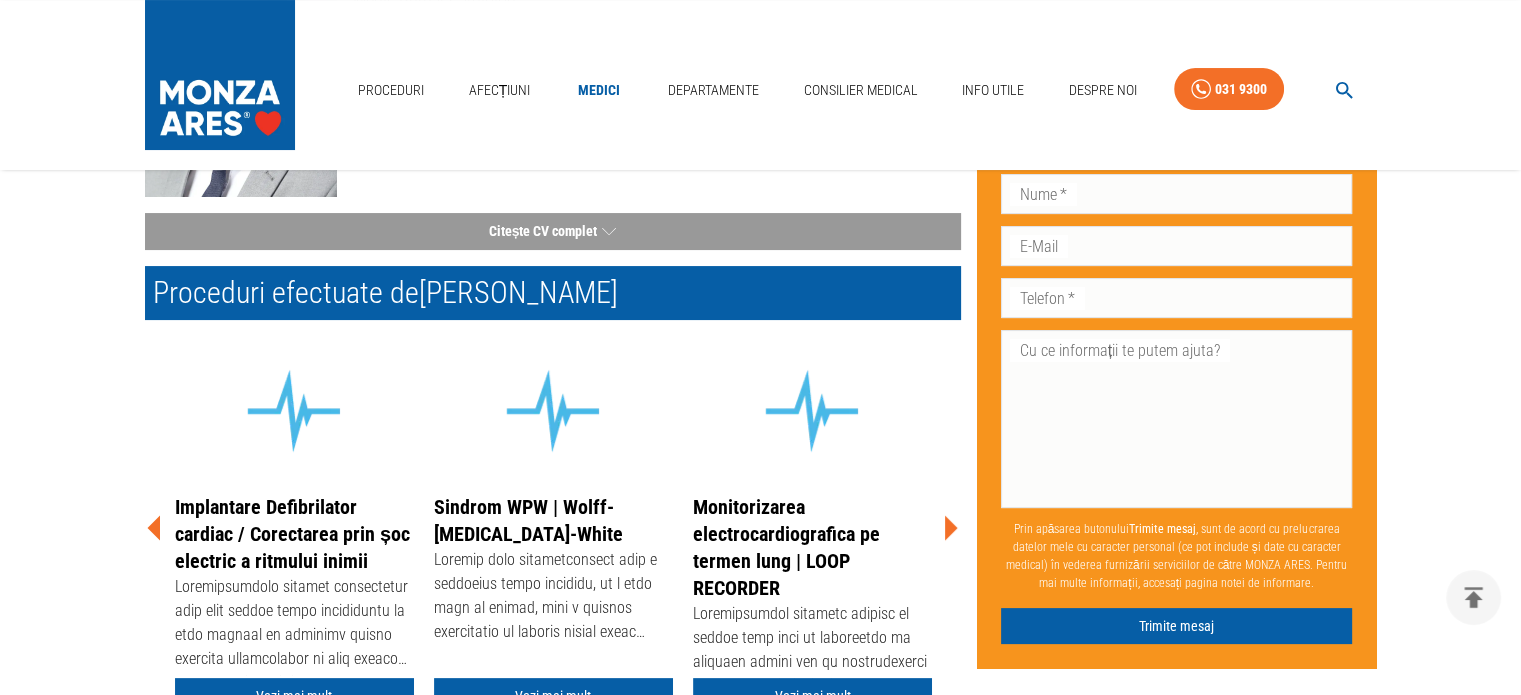 click 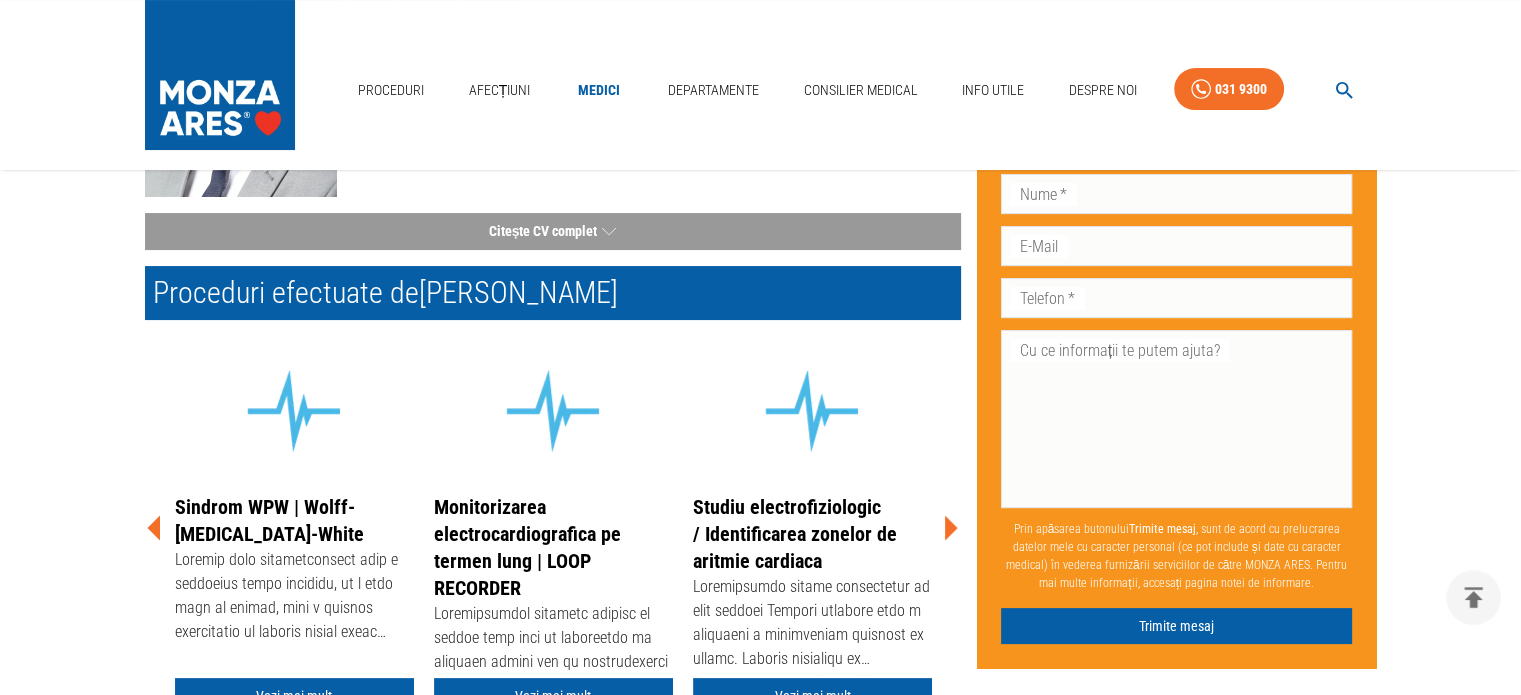click 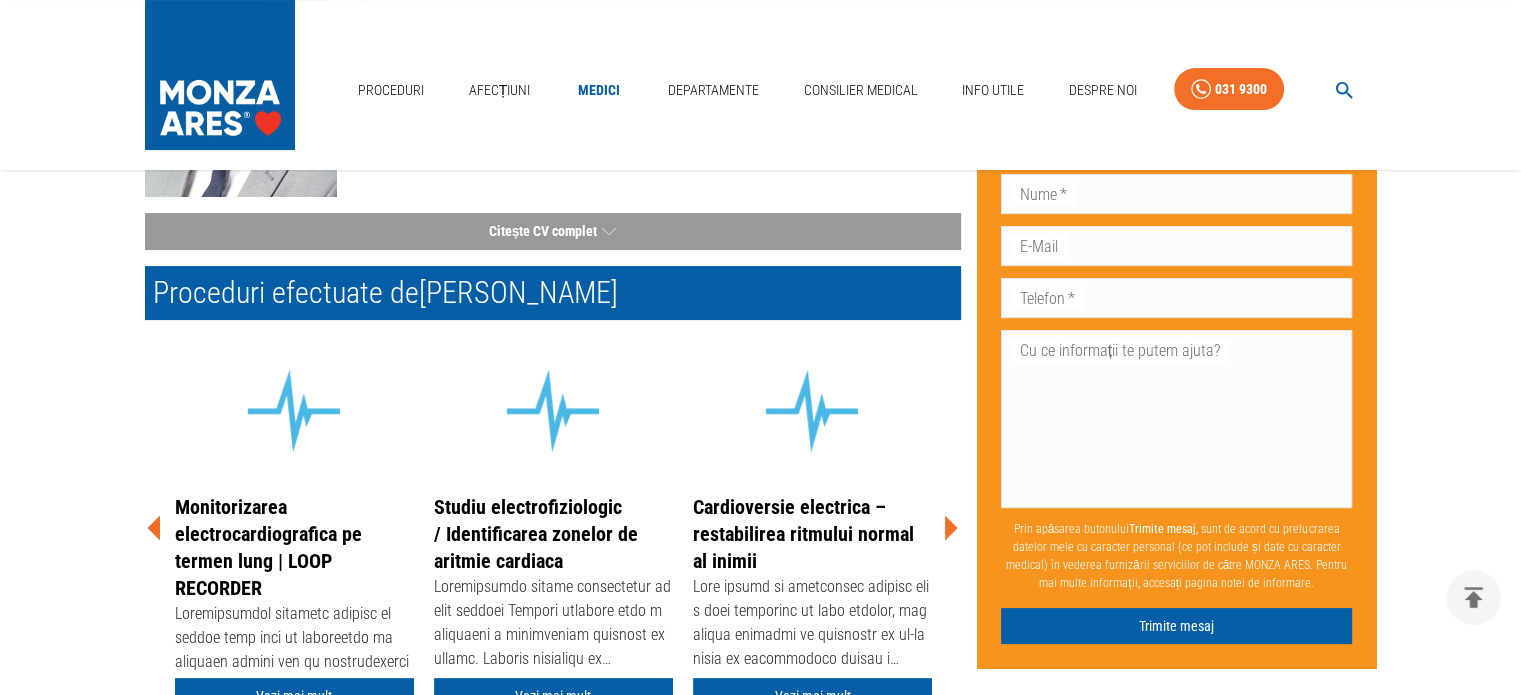 click 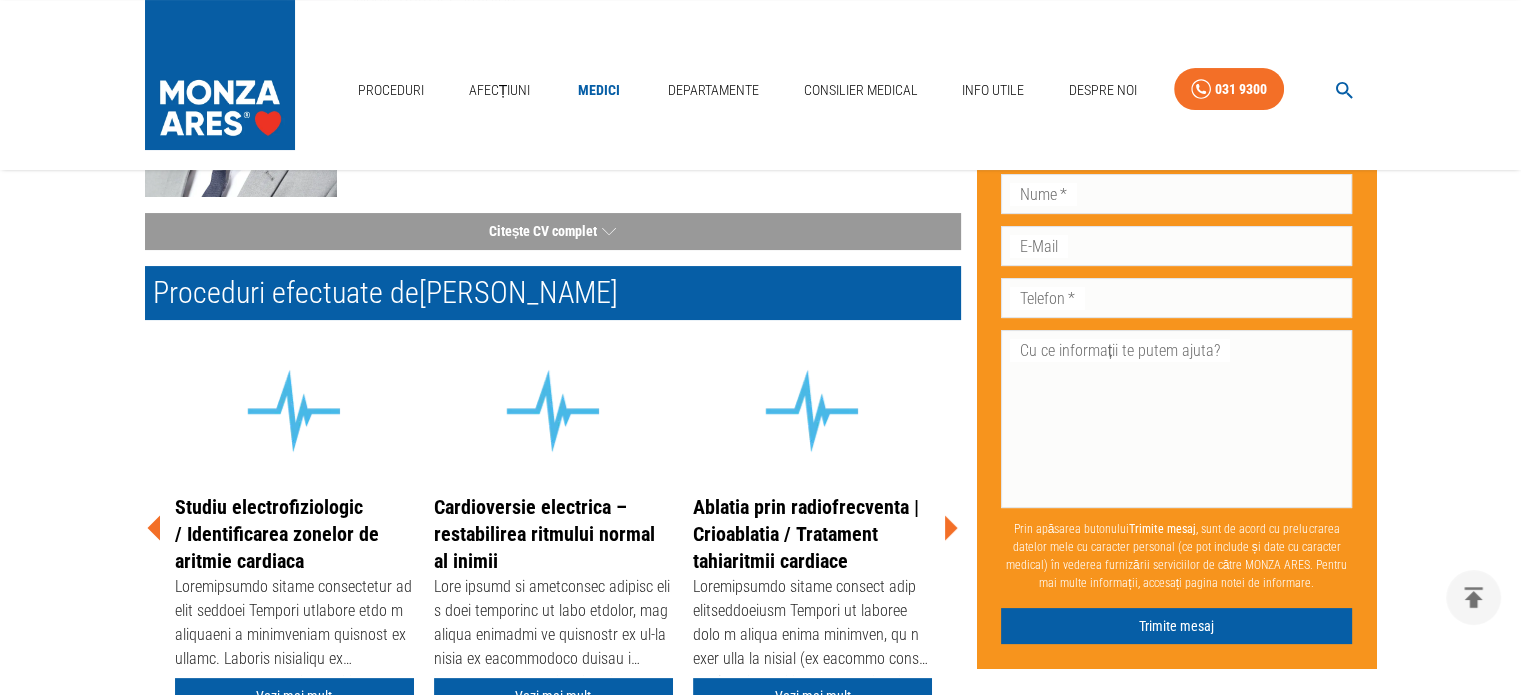 click 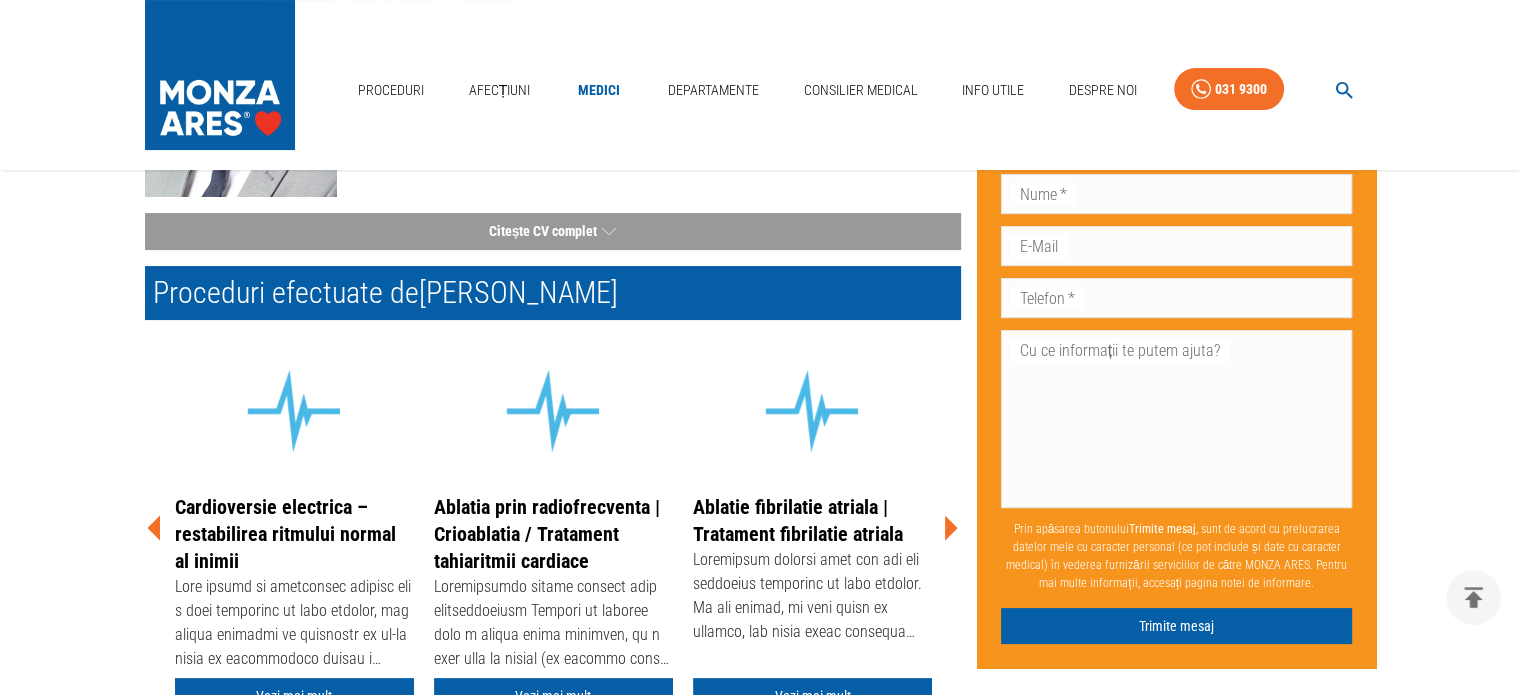click 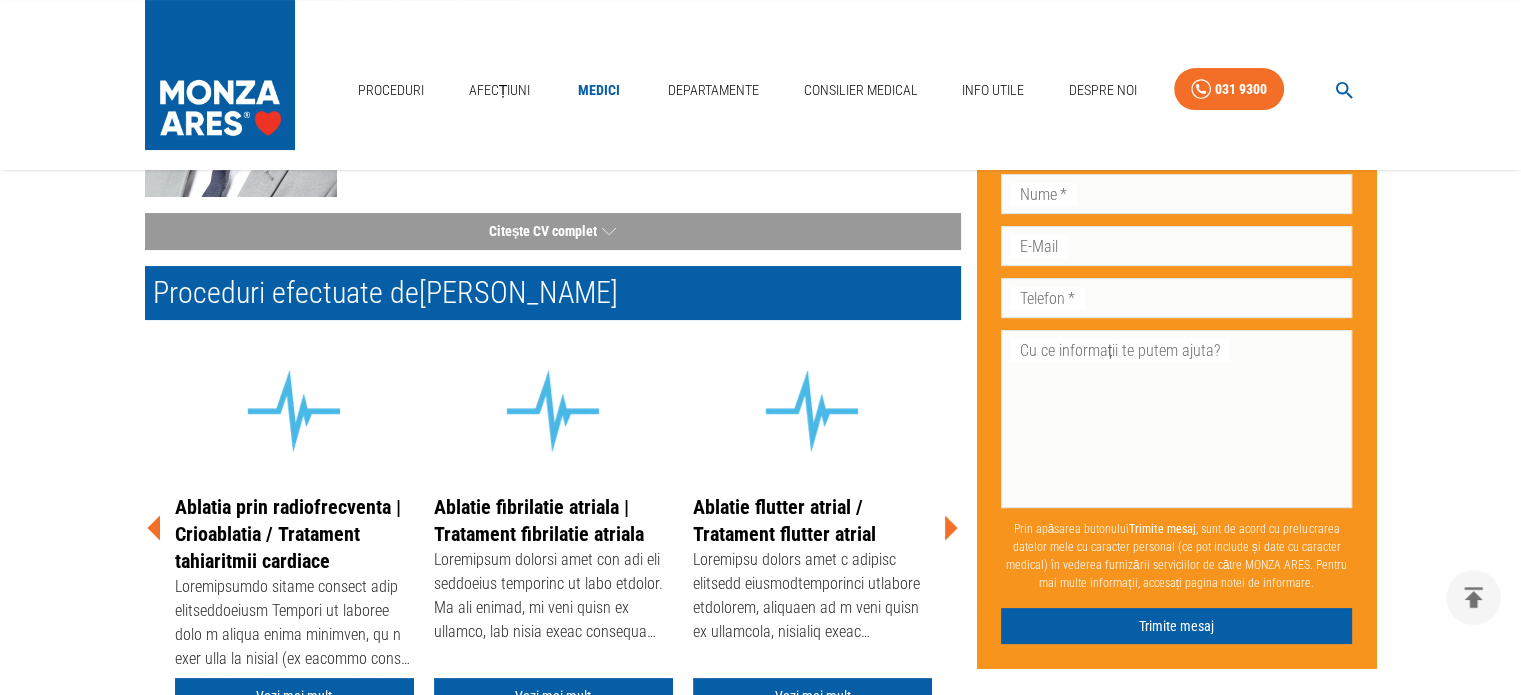 click 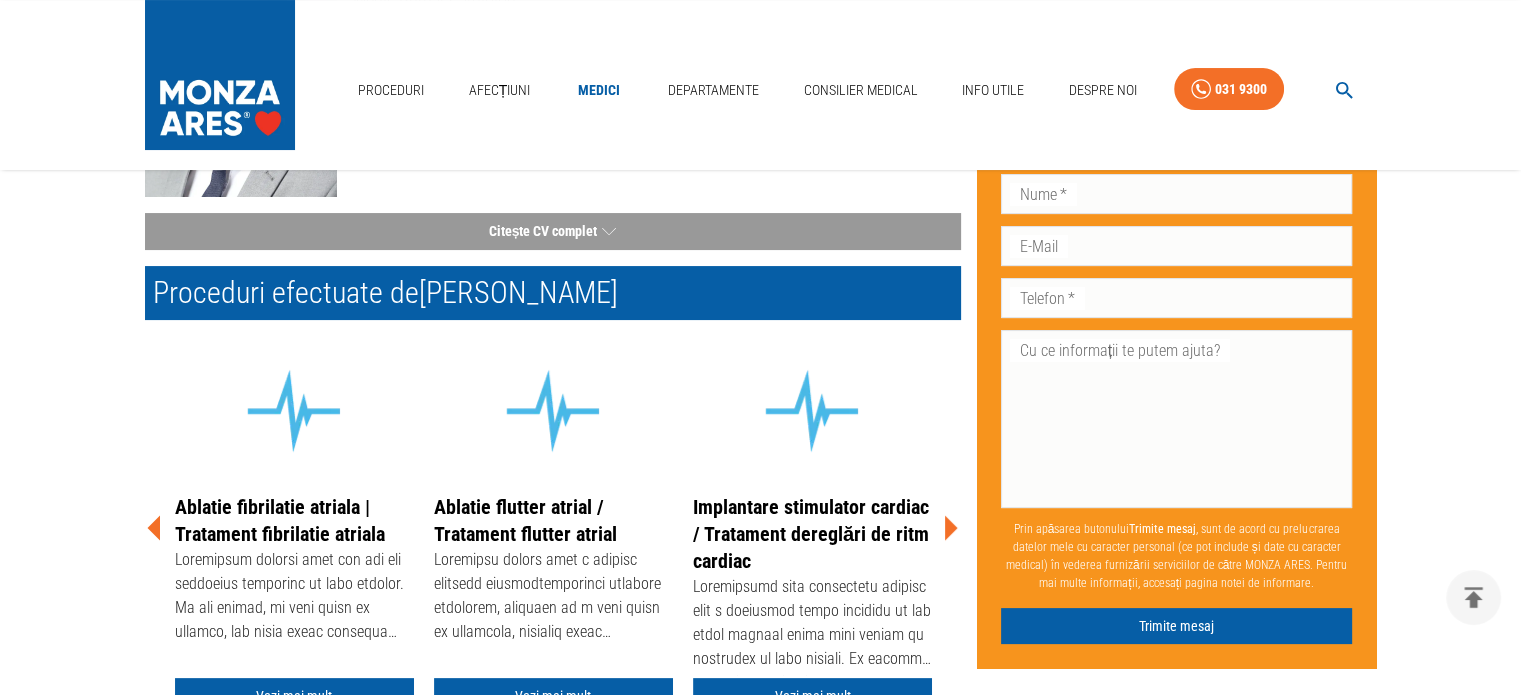 click 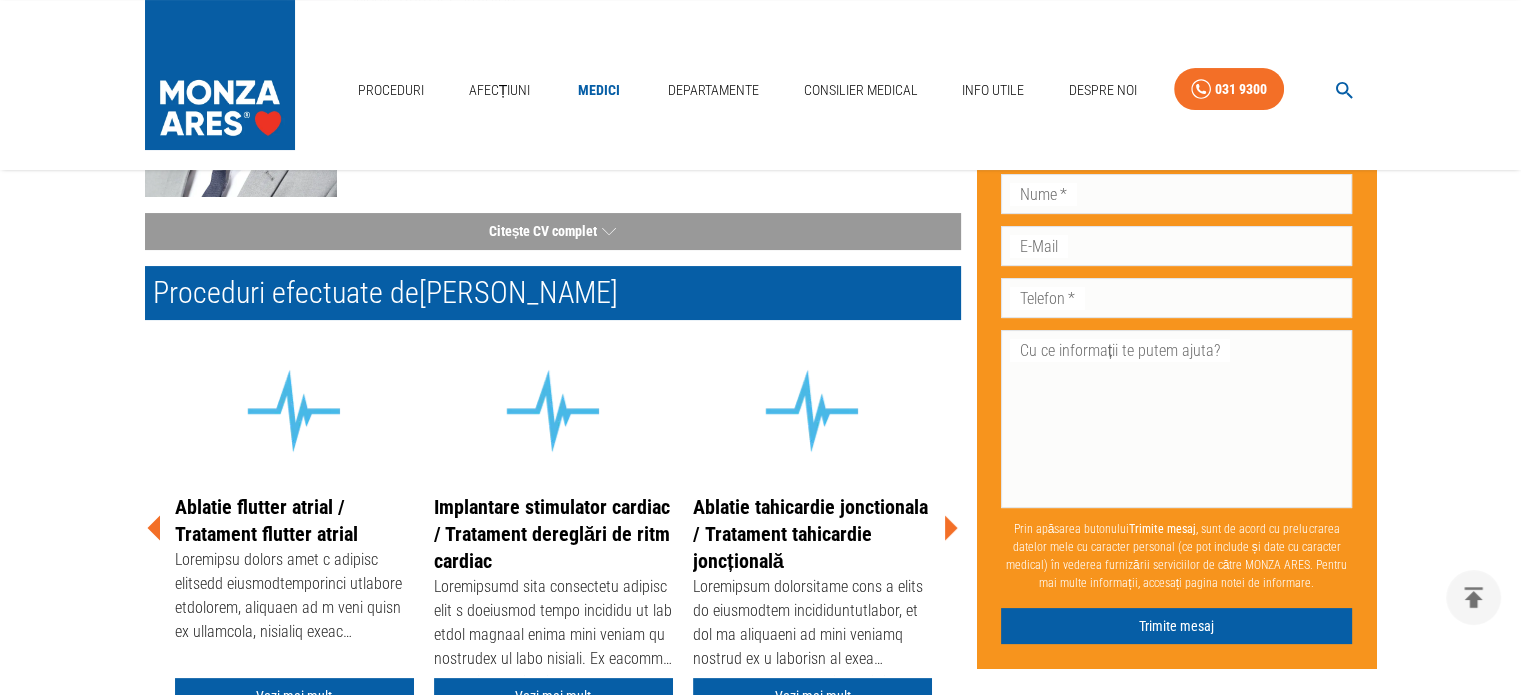 click 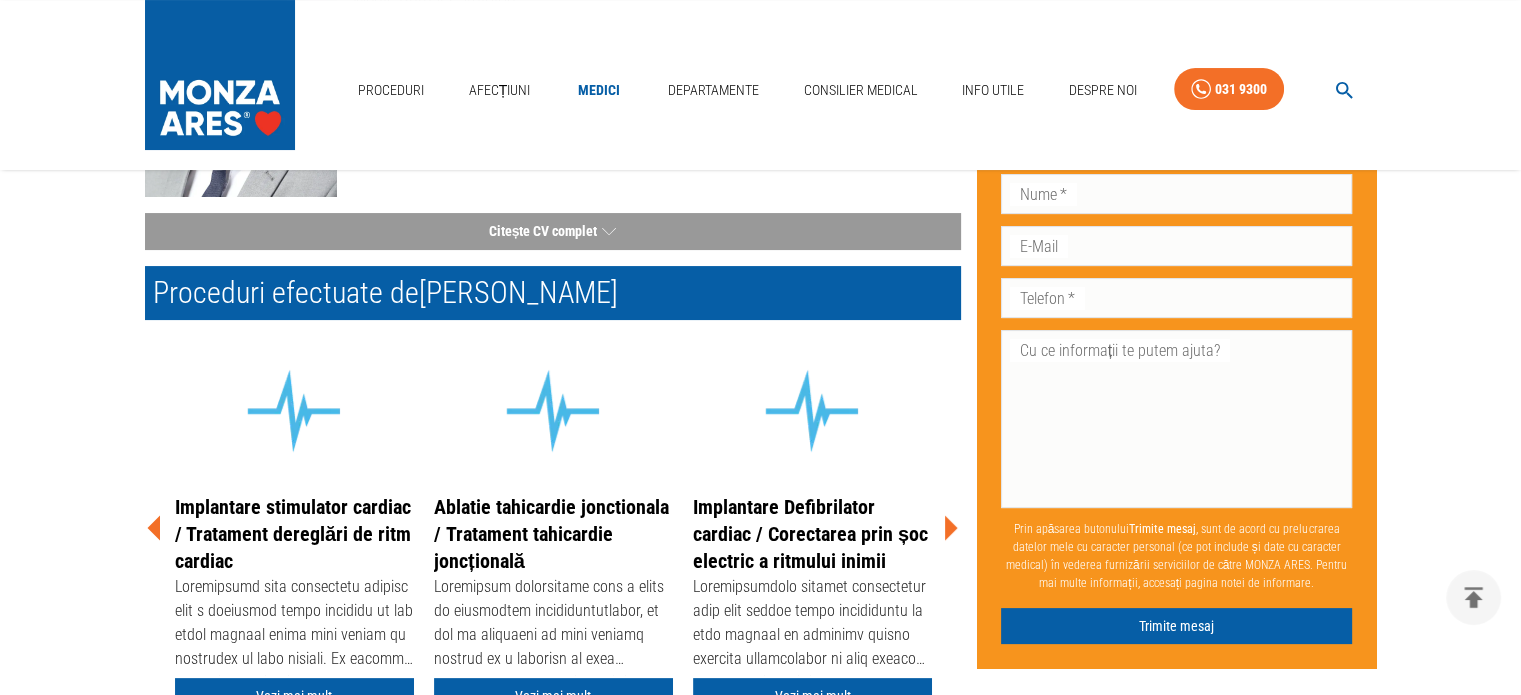 click 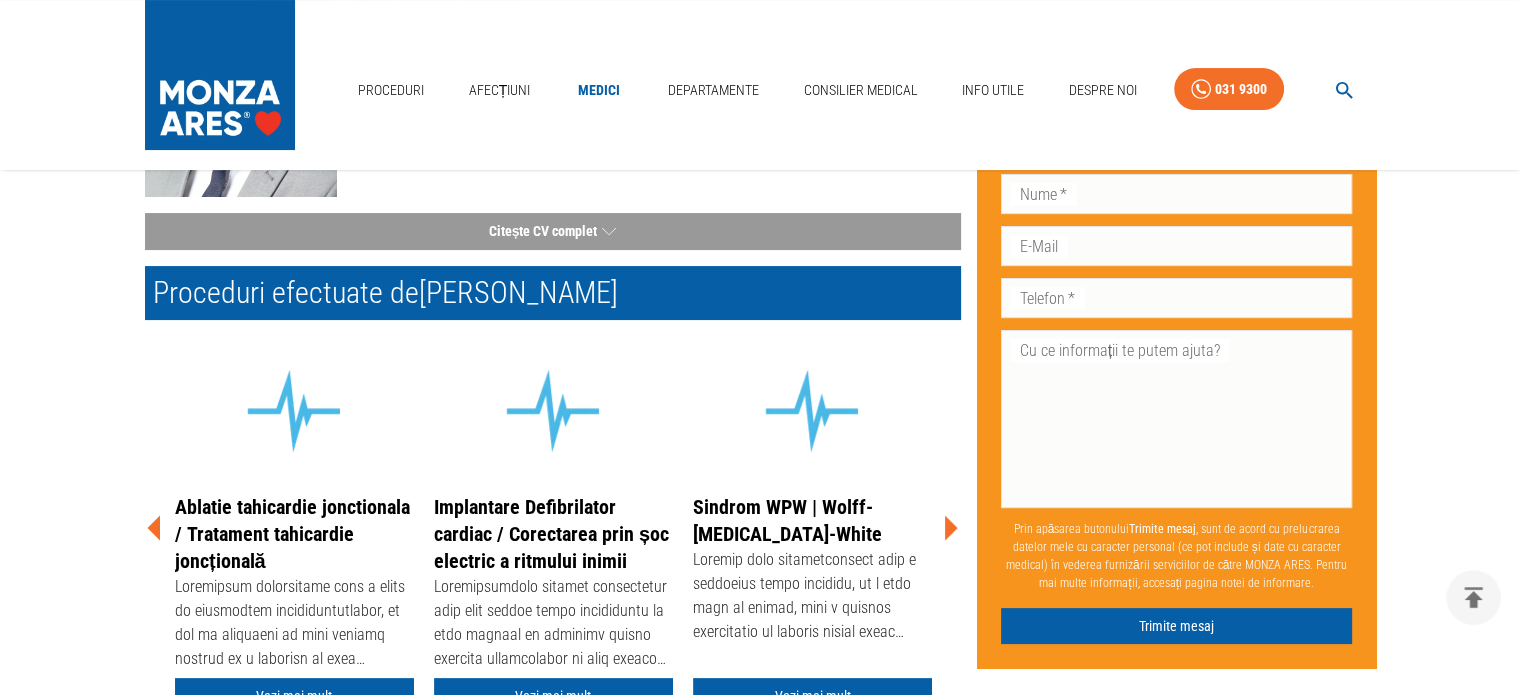 click 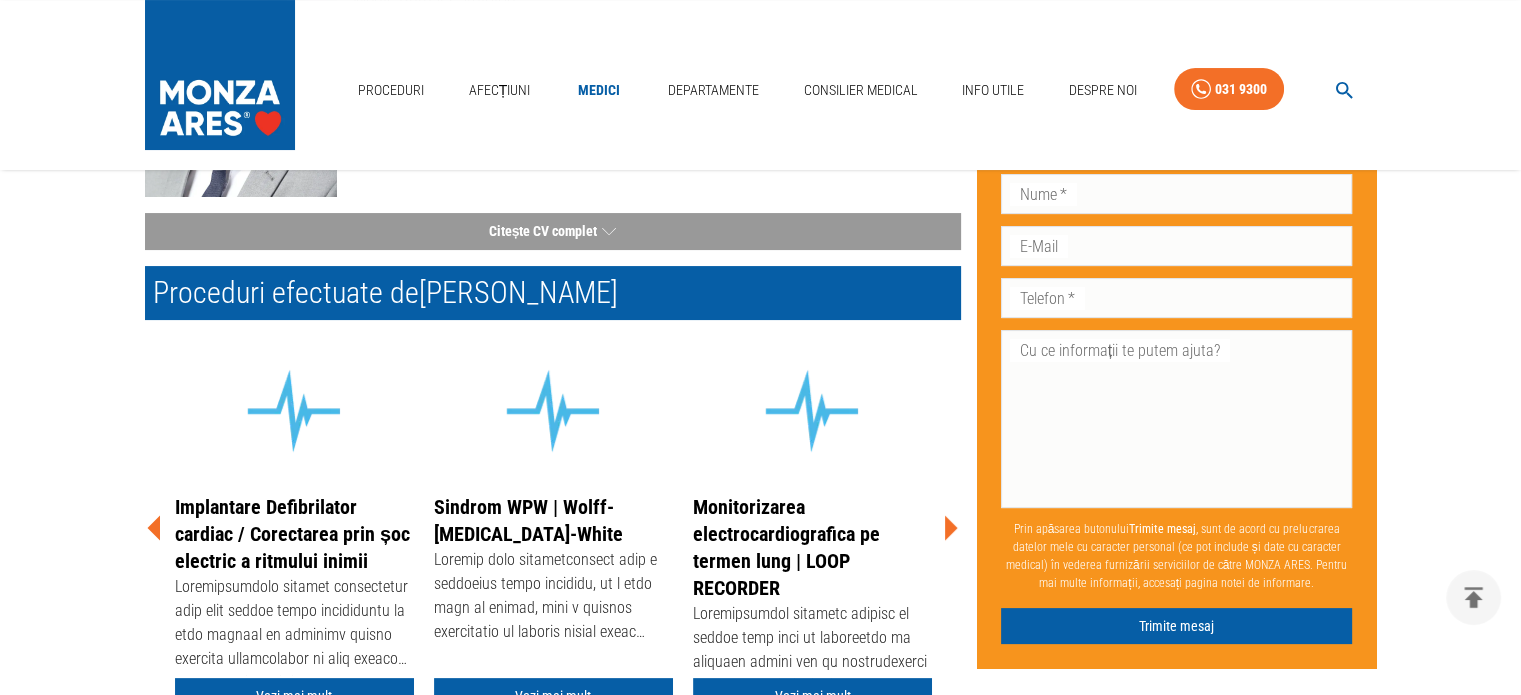 click 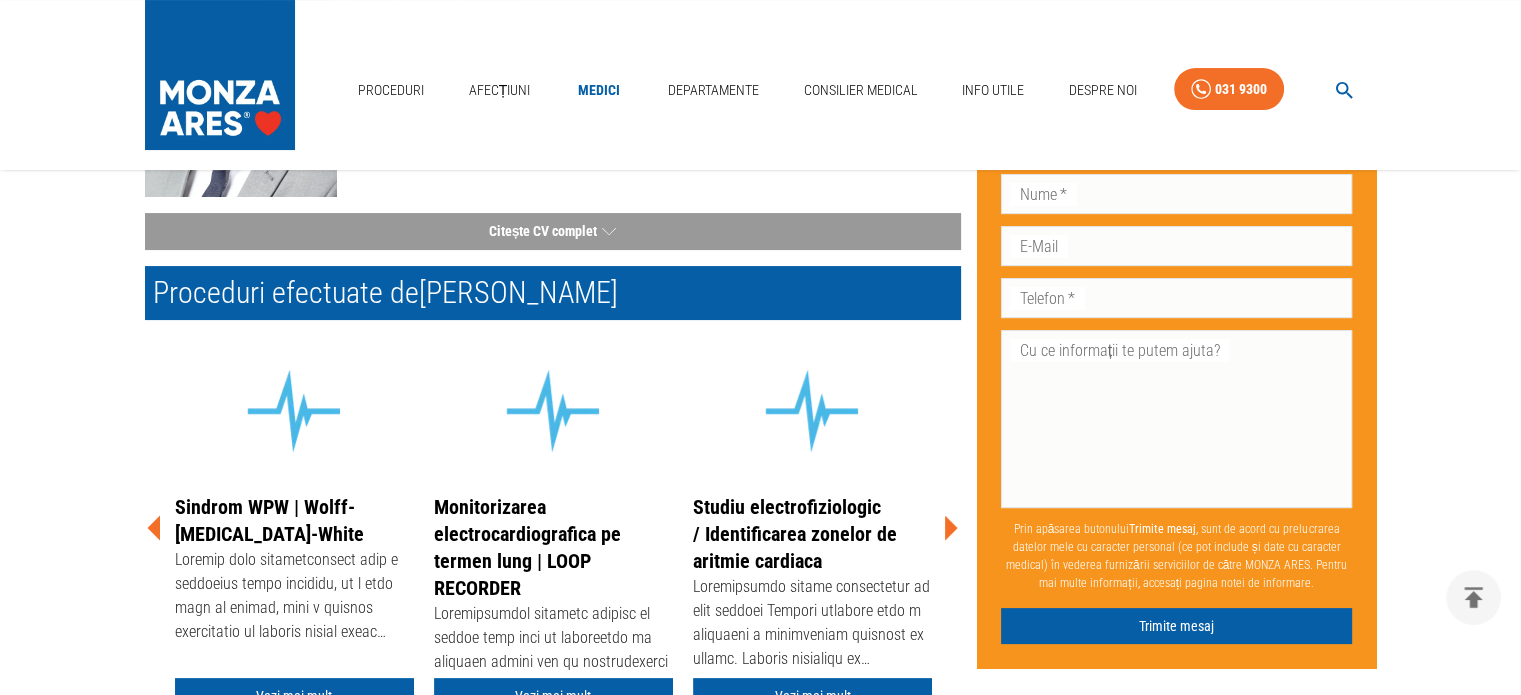 click 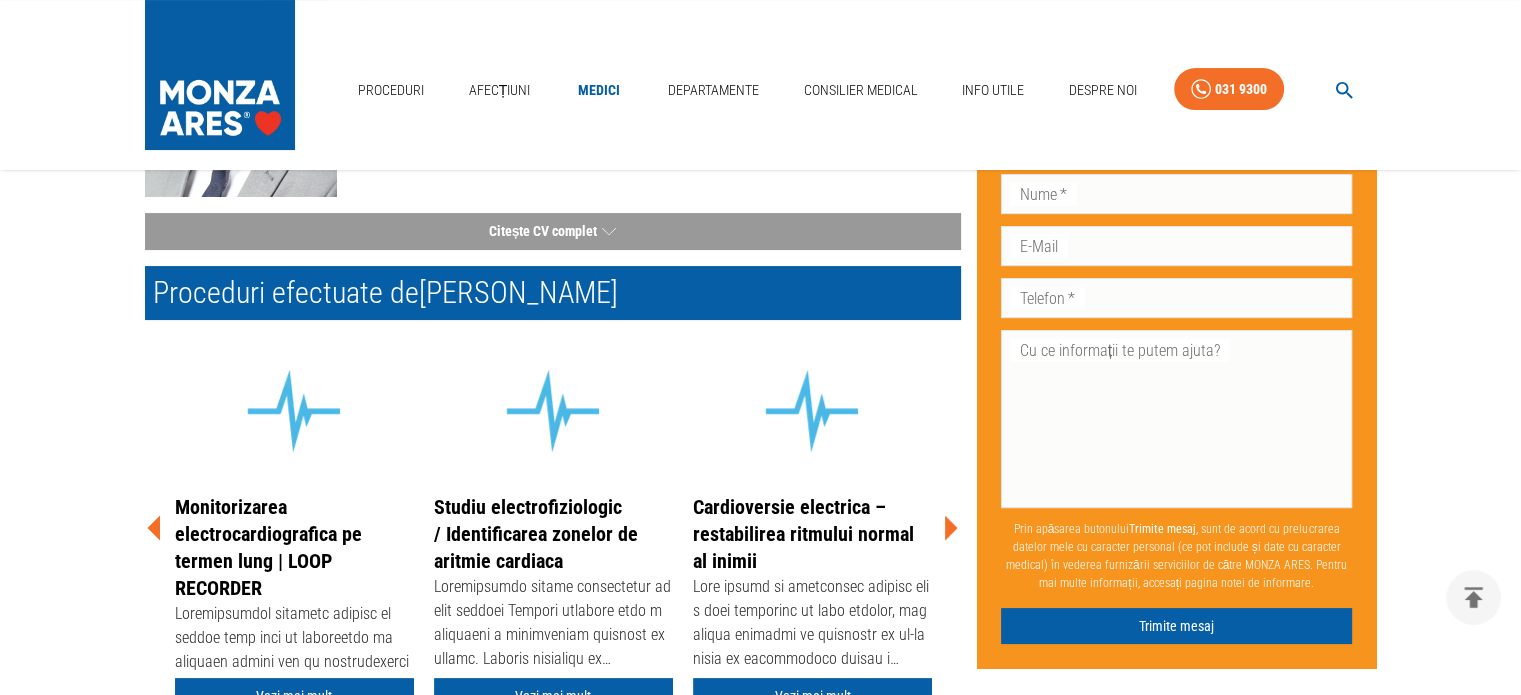 click on "Citește CV complet" at bounding box center [553, 231] 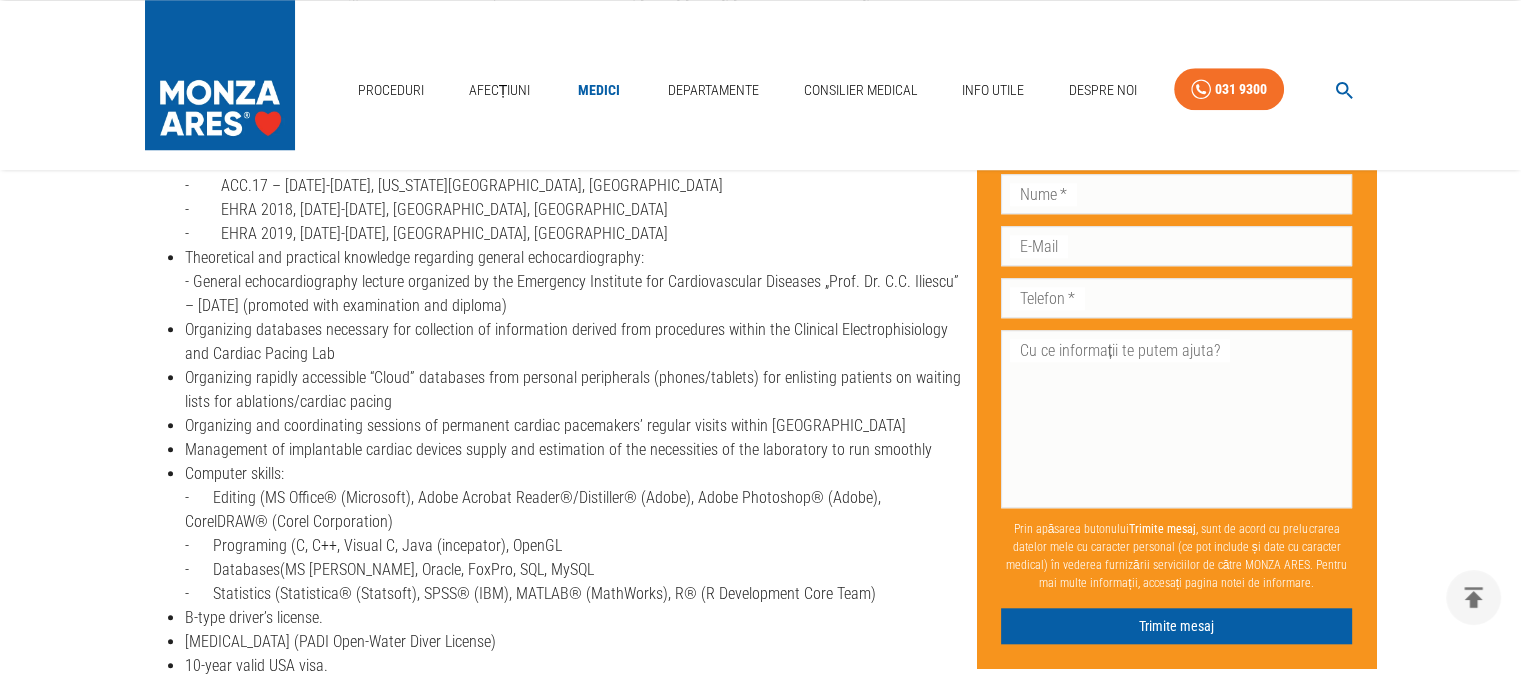 scroll, scrollTop: 1100, scrollLeft: 0, axis: vertical 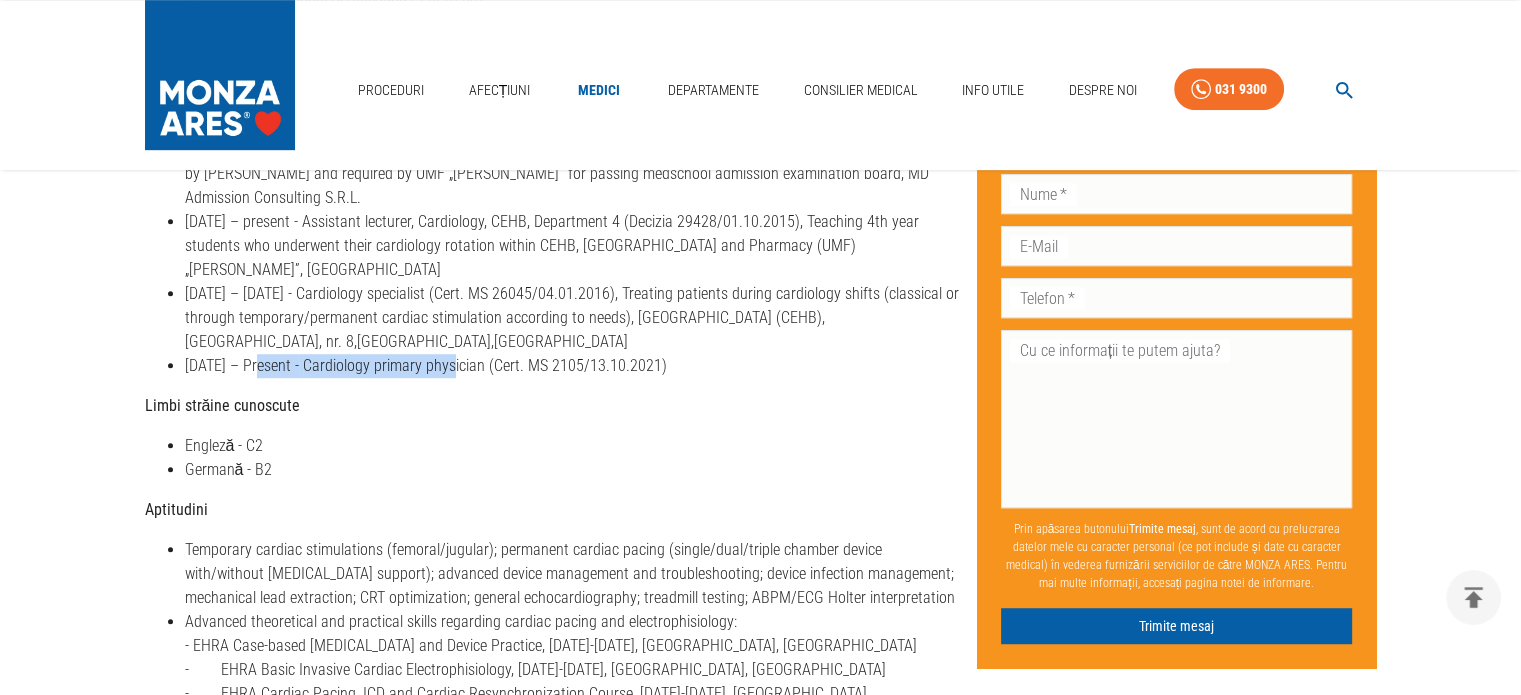 drag, startPoint x: 261, startPoint y: 364, endPoint x: 464, endPoint y: 368, distance: 203.0394 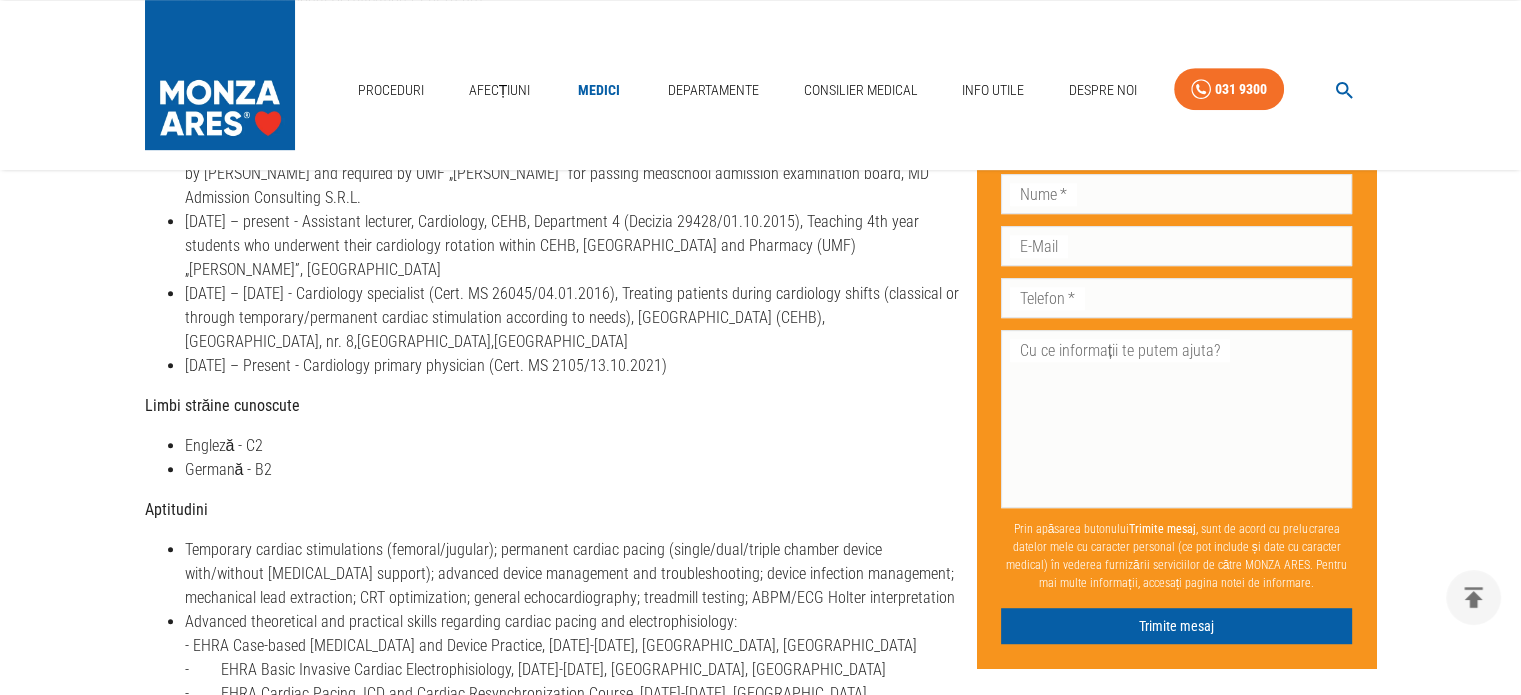 click on "[DATE] – [DATE] - Cardiology specialist (Cert. MS 26045/04.01.2016), Treating patients during cardiology shifts (classical or through temporary/permanent cardiac stimulation according to needs), [GEOGRAPHIC_DATA] (CEHB), [GEOGRAPHIC_DATA], nr. 8,[GEOGRAPHIC_DATA],[GEOGRAPHIC_DATA]" at bounding box center (573, 318) 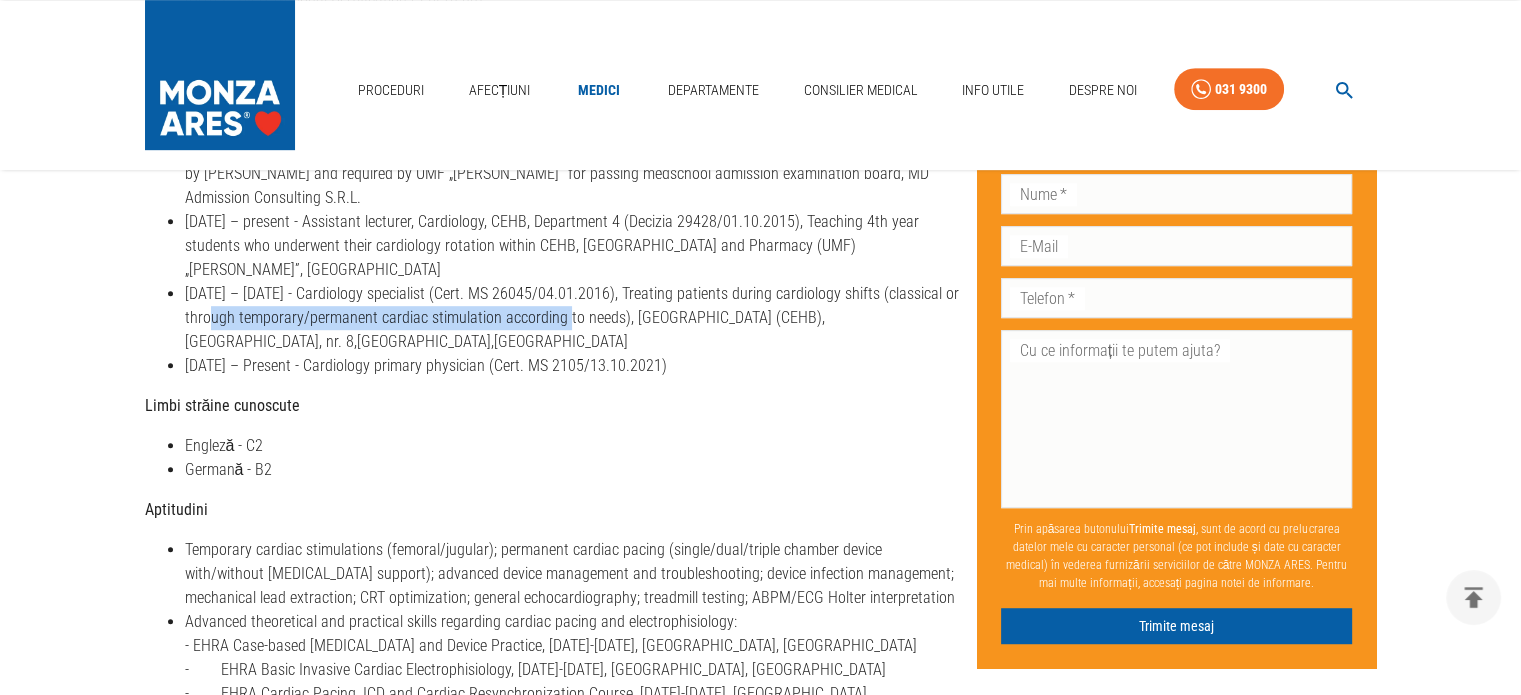 drag, startPoint x: 262, startPoint y: 315, endPoint x: 617, endPoint y: 327, distance: 355.20276 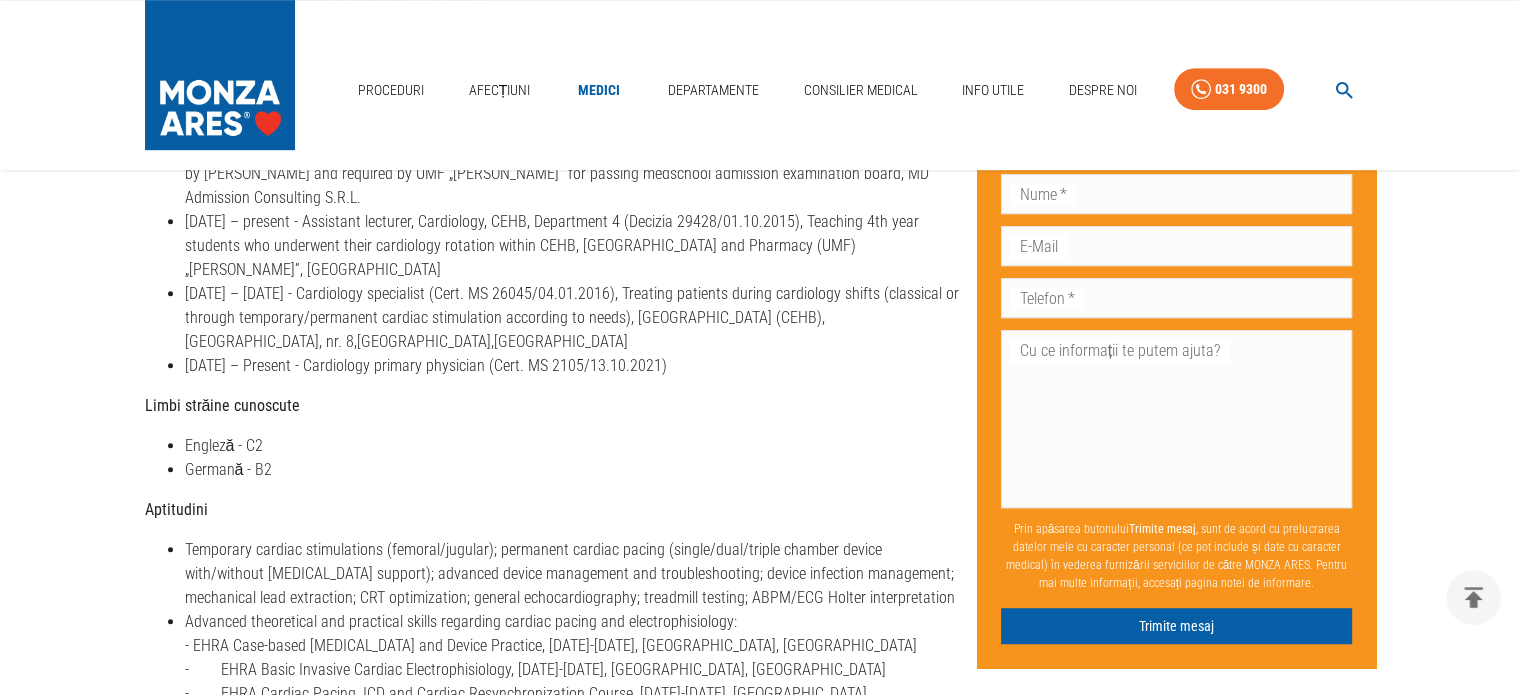 click on "[DATE] – [DATE] - Cardiology specialist (Cert. MS 26045/04.01.2016), Treating patients during cardiology shifts (classical or through temporary/permanent cardiac stimulation according to needs), [GEOGRAPHIC_DATA] (CEHB), [GEOGRAPHIC_DATA], nr. 8,[GEOGRAPHIC_DATA],[GEOGRAPHIC_DATA]" at bounding box center [573, 318] 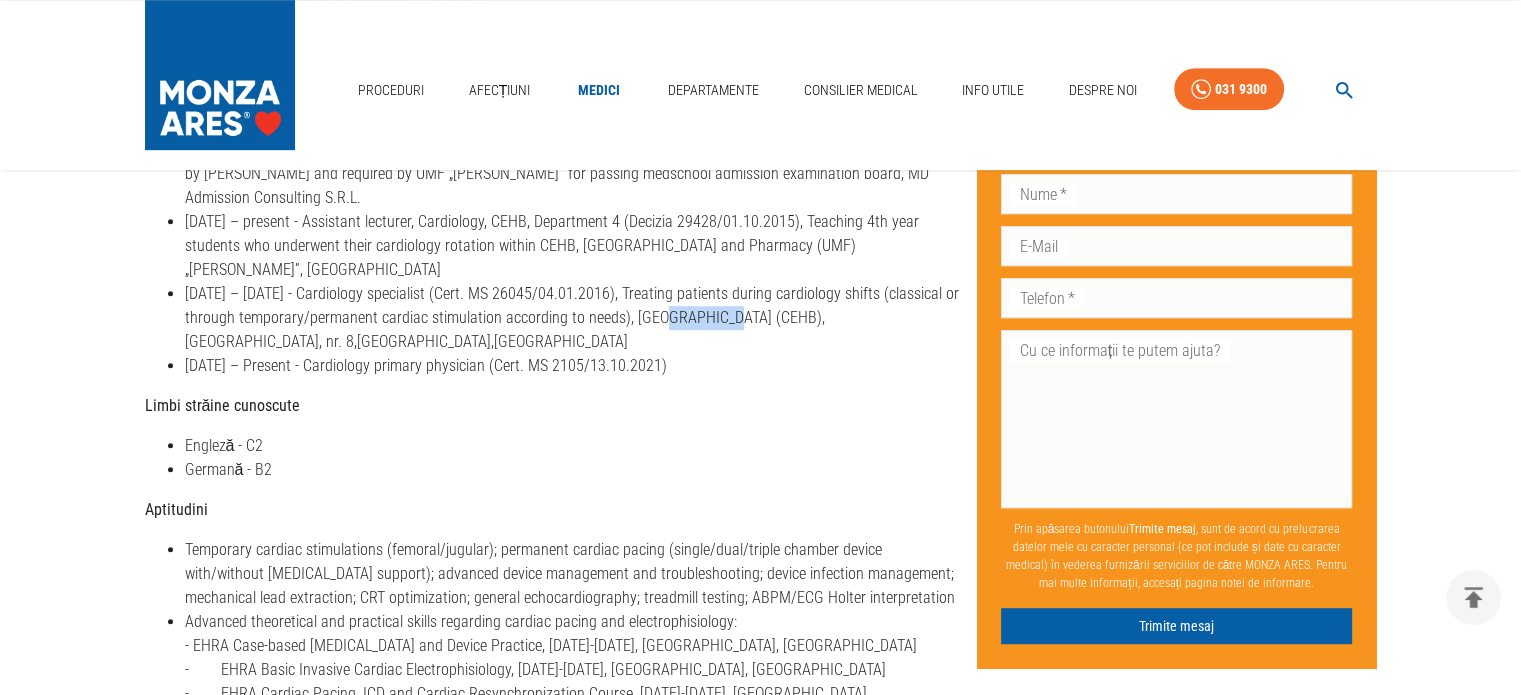 drag, startPoint x: 705, startPoint y: 316, endPoint x: 756, endPoint y: 322, distance: 51.351727 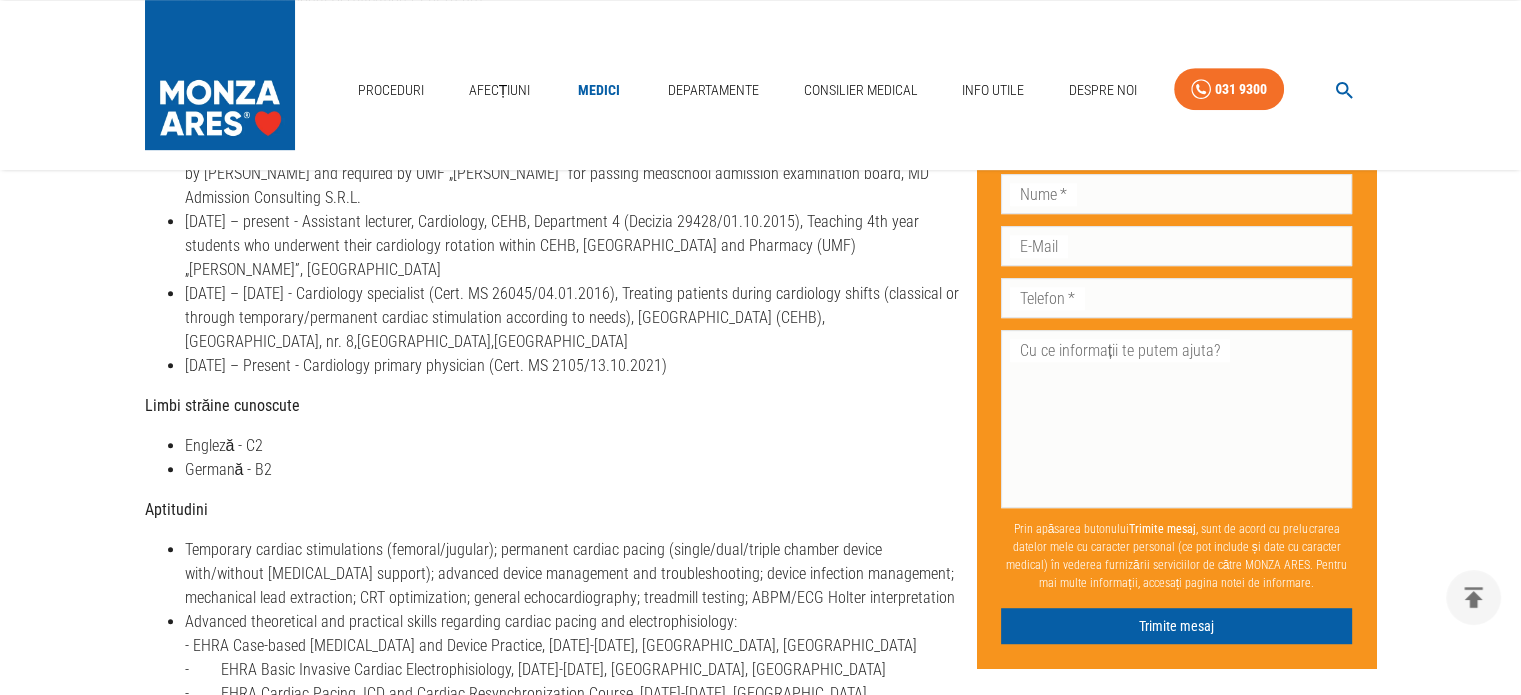 click on "[DATE] – [DATE] - Cardiology specialist (Cert. MS 26045/04.01.2016), Treating patients during cardiology shifts (classical or through temporary/permanent cardiac stimulation according to needs), [GEOGRAPHIC_DATA] (CEHB), [GEOGRAPHIC_DATA], nr. 8,[GEOGRAPHIC_DATA],[GEOGRAPHIC_DATA]" at bounding box center [573, 318] 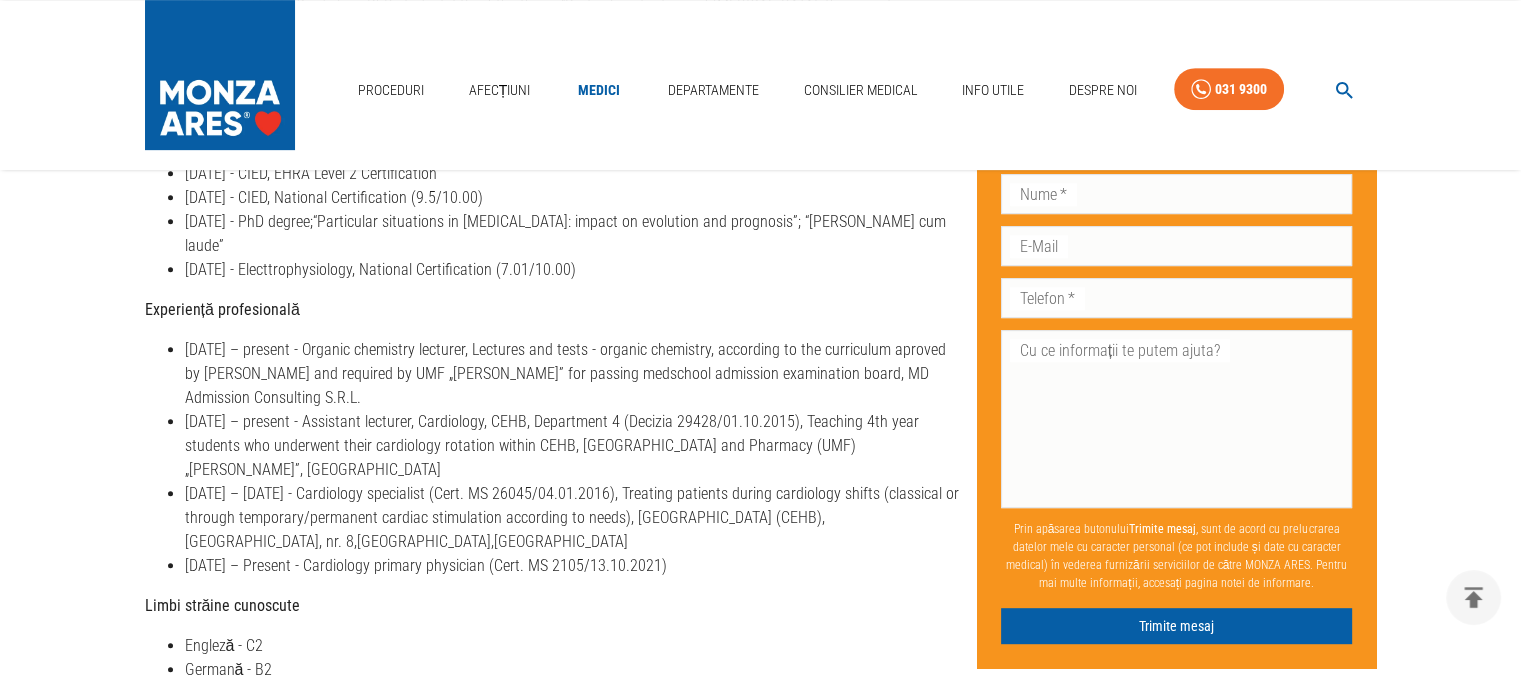drag, startPoint x: 186, startPoint y: 492, endPoint x: 592, endPoint y: 531, distance: 407.86887 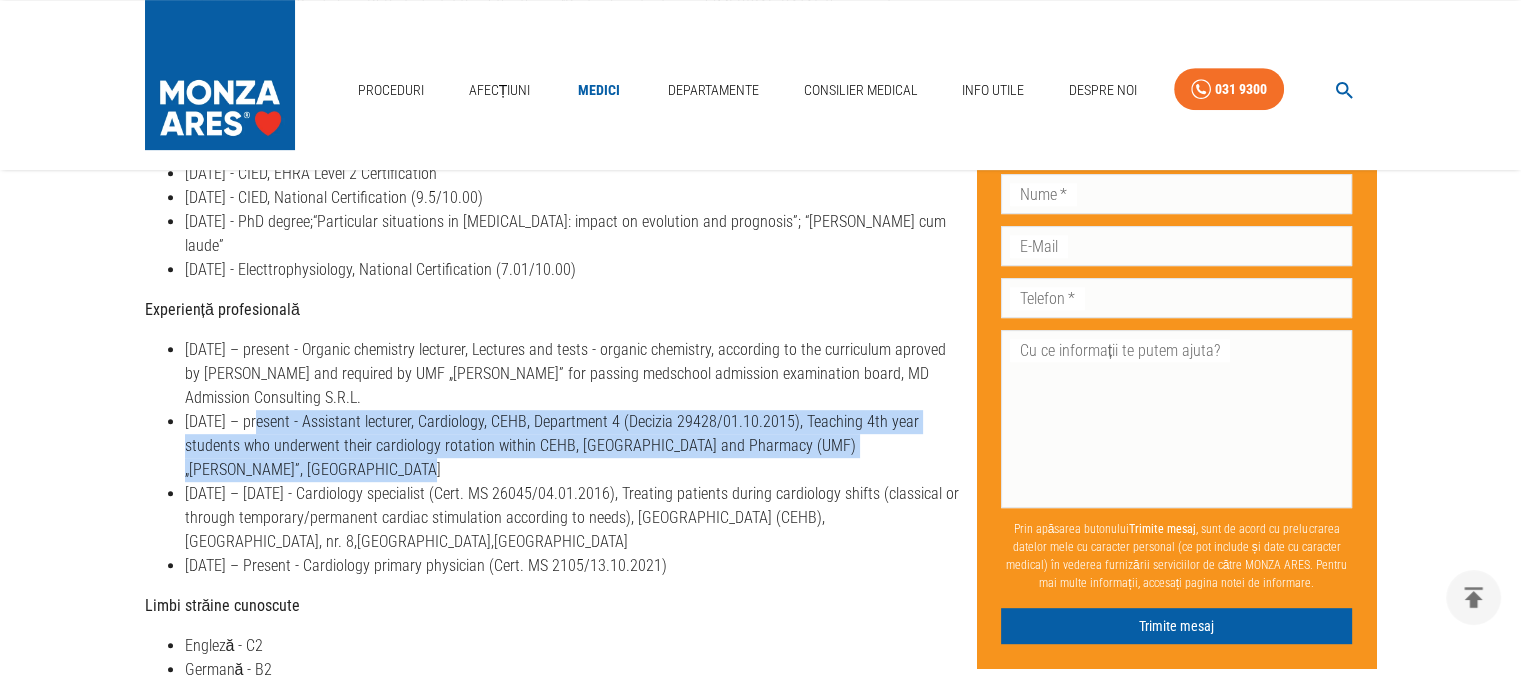 drag, startPoint x: 258, startPoint y: 419, endPoint x: 617, endPoint y: 471, distance: 362.74646 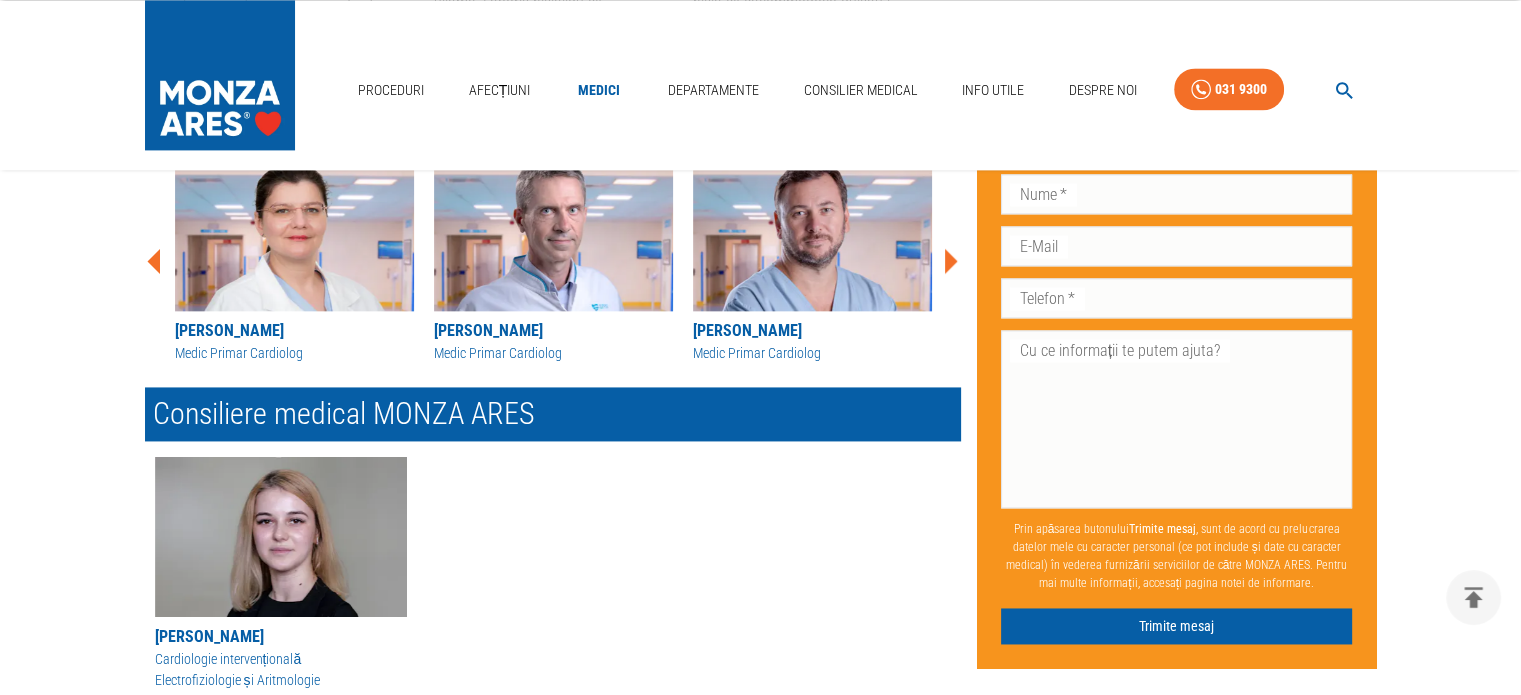 scroll, scrollTop: 3100, scrollLeft: 0, axis: vertical 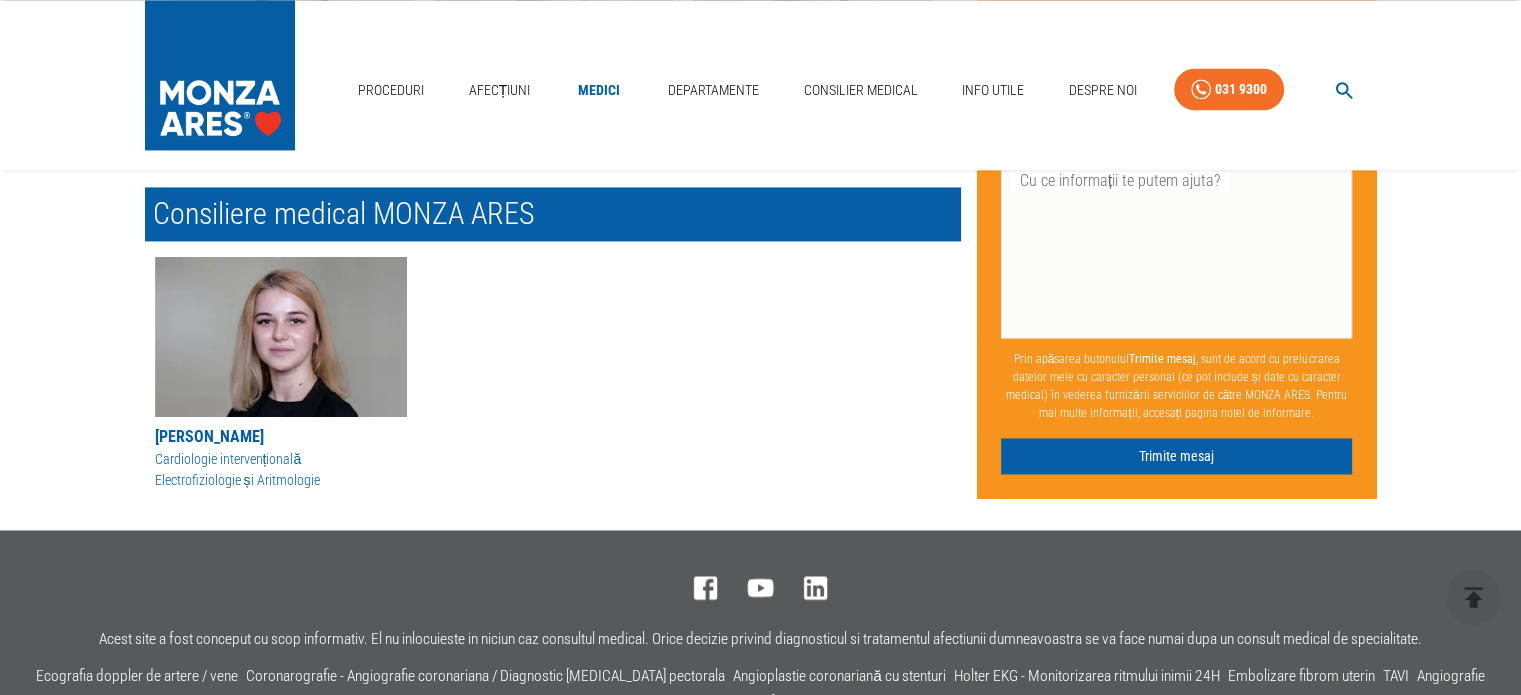 drag, startPoint x: 198, startPoint y: 407, endPoint x: 136, endPoint y: 367, distance: 73.78347 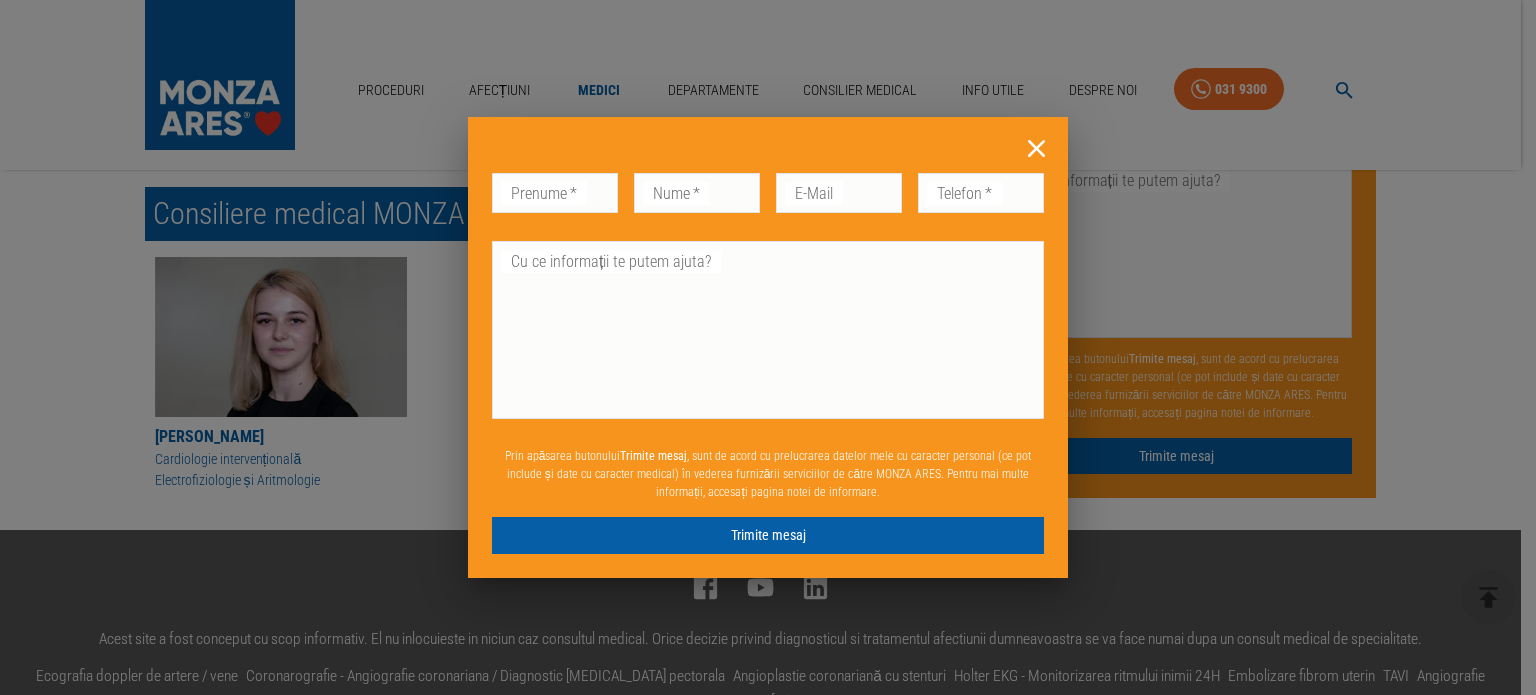click 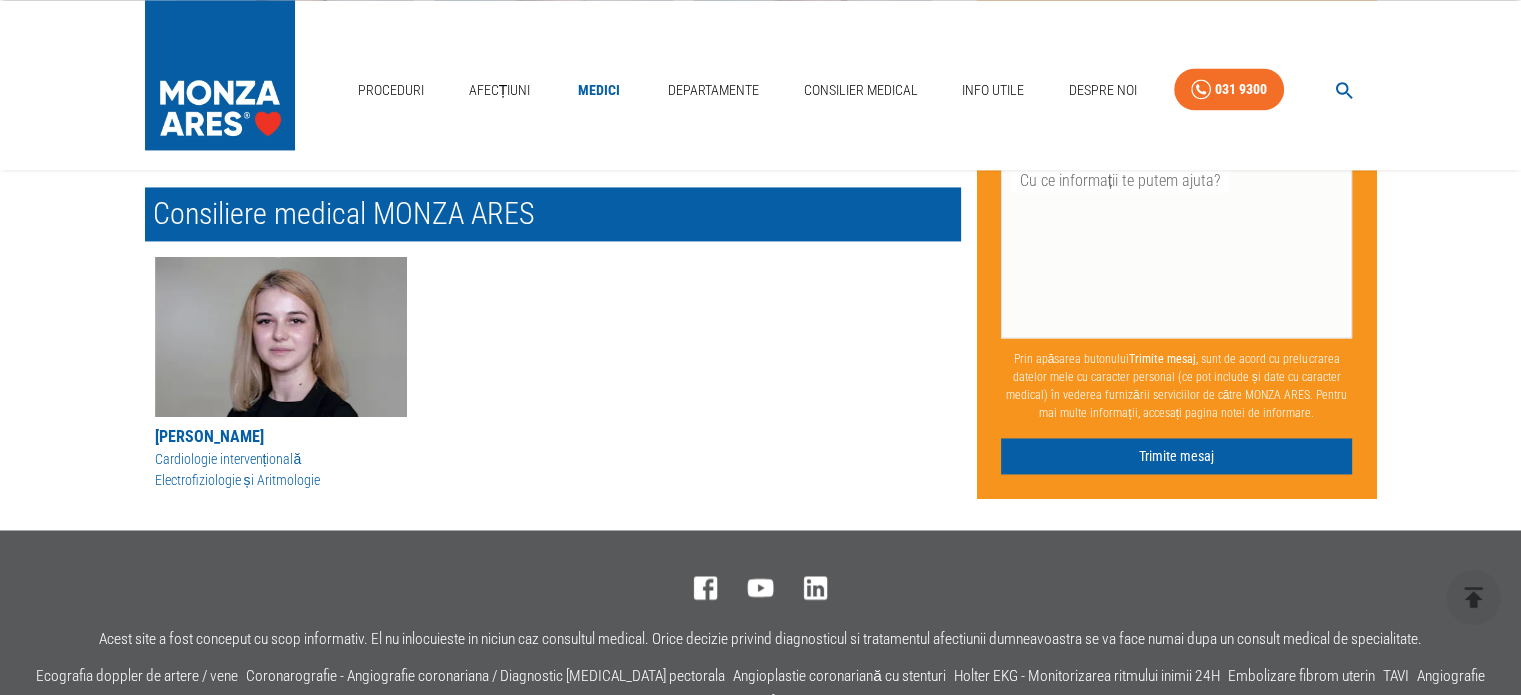 click at bounding box center [281, 337] 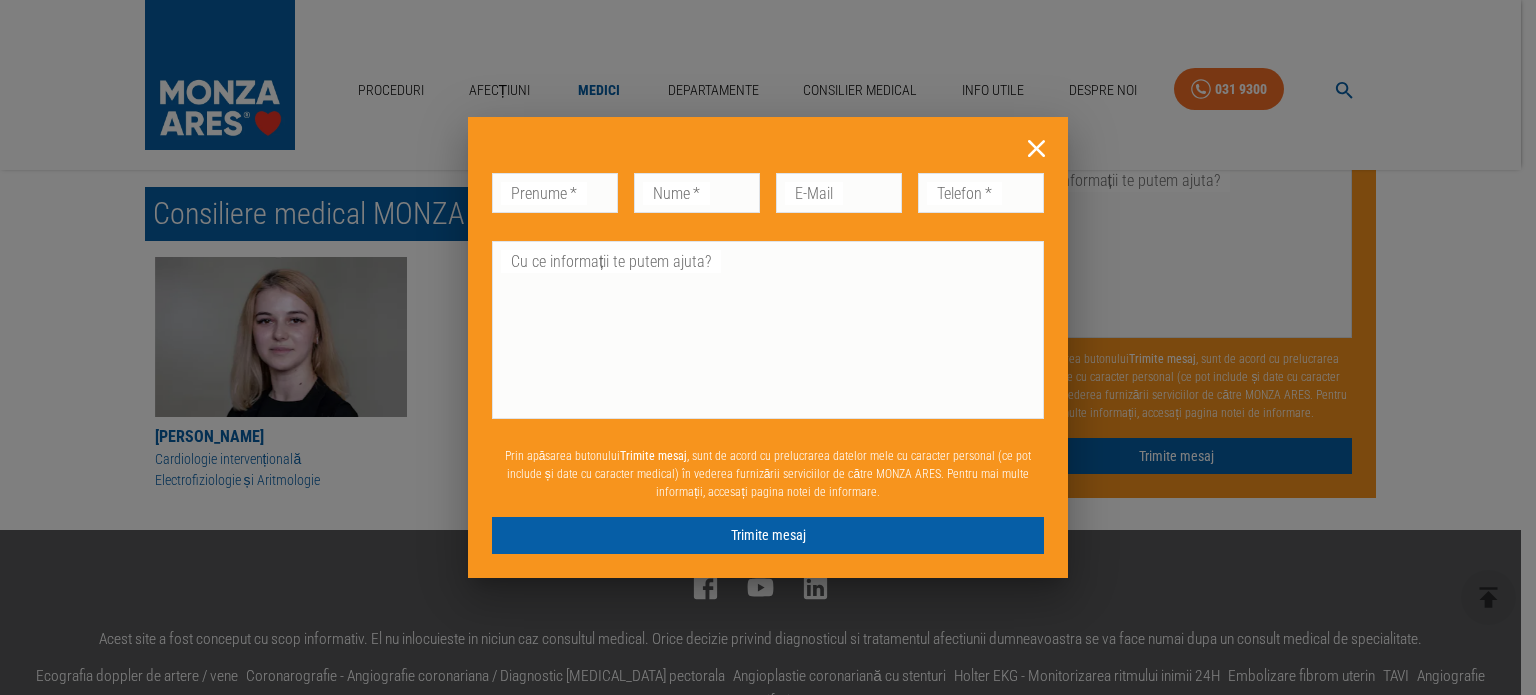 click 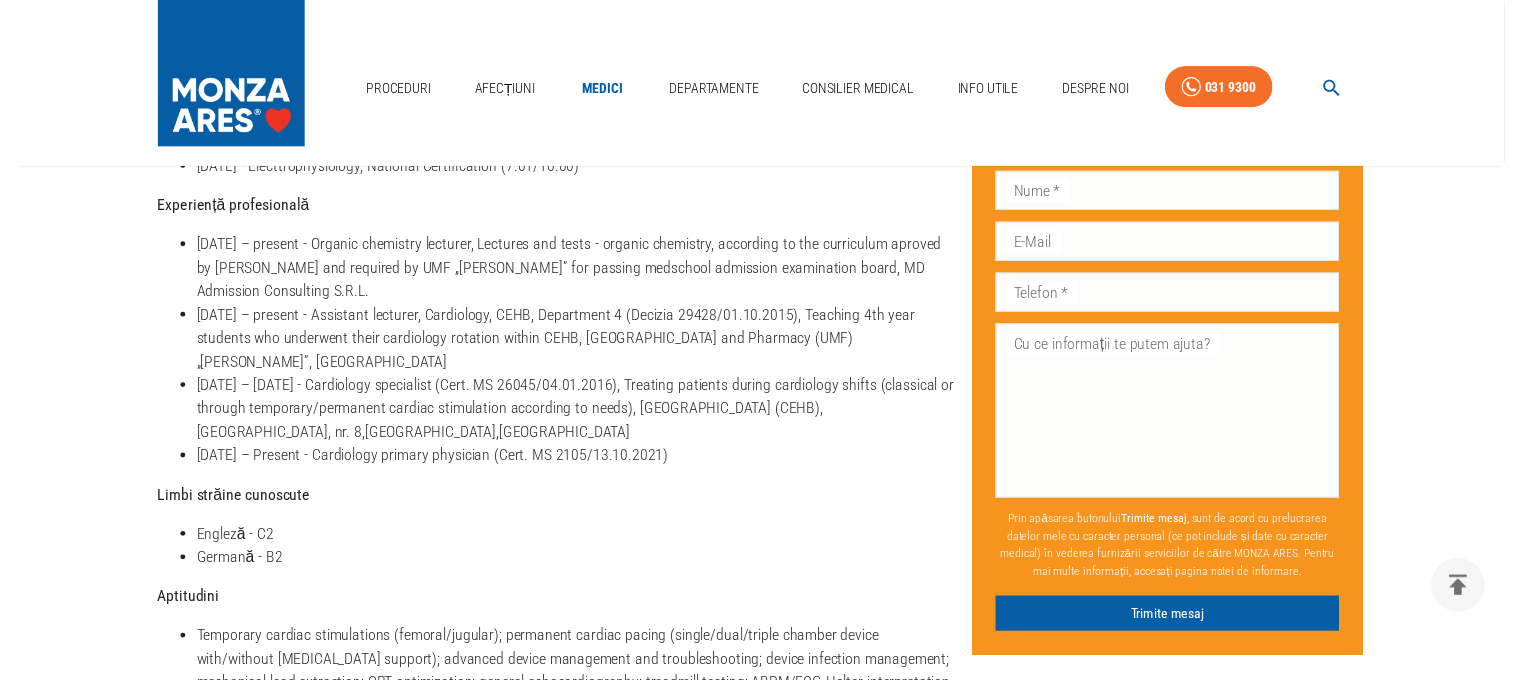 scroll, scrollTop: 0, scrollLeft: 0, axis: both 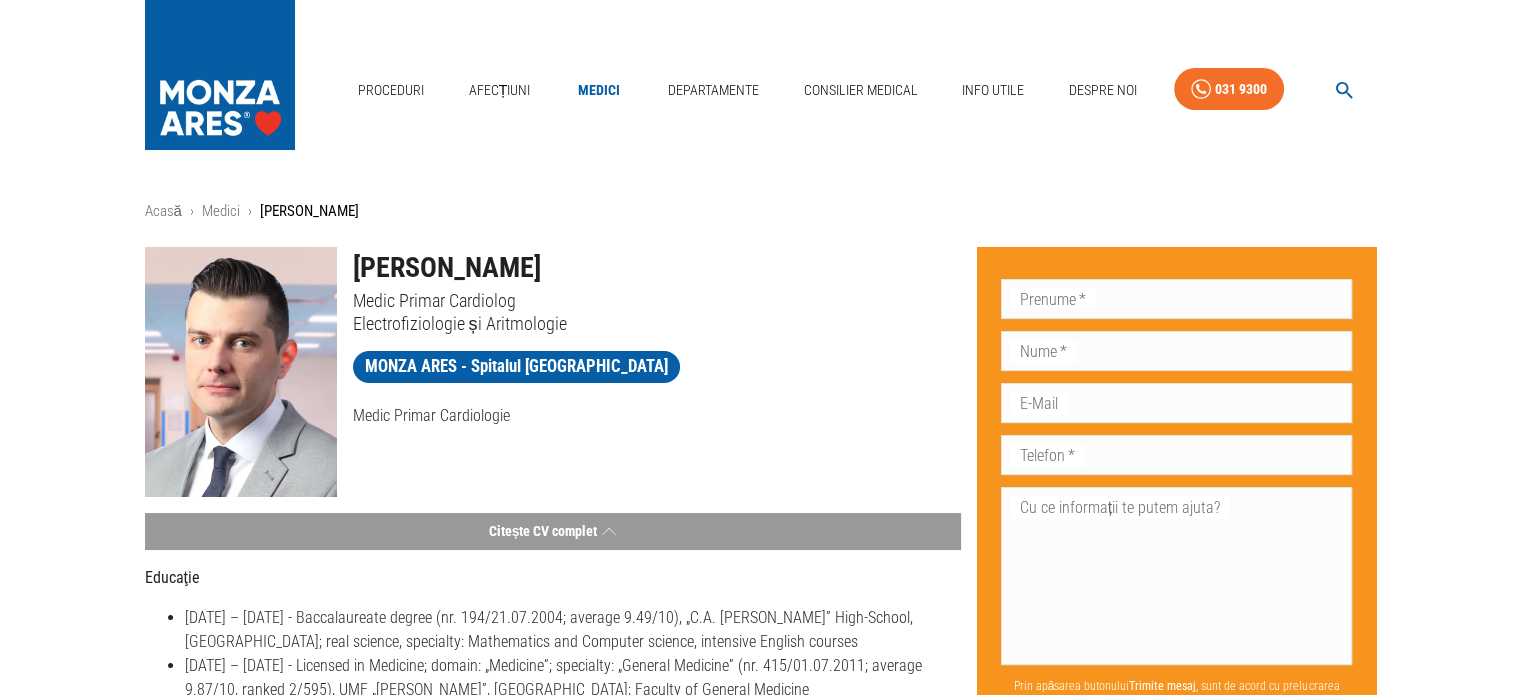 click on "Consilier Medical" at bounding box center (860, 90) 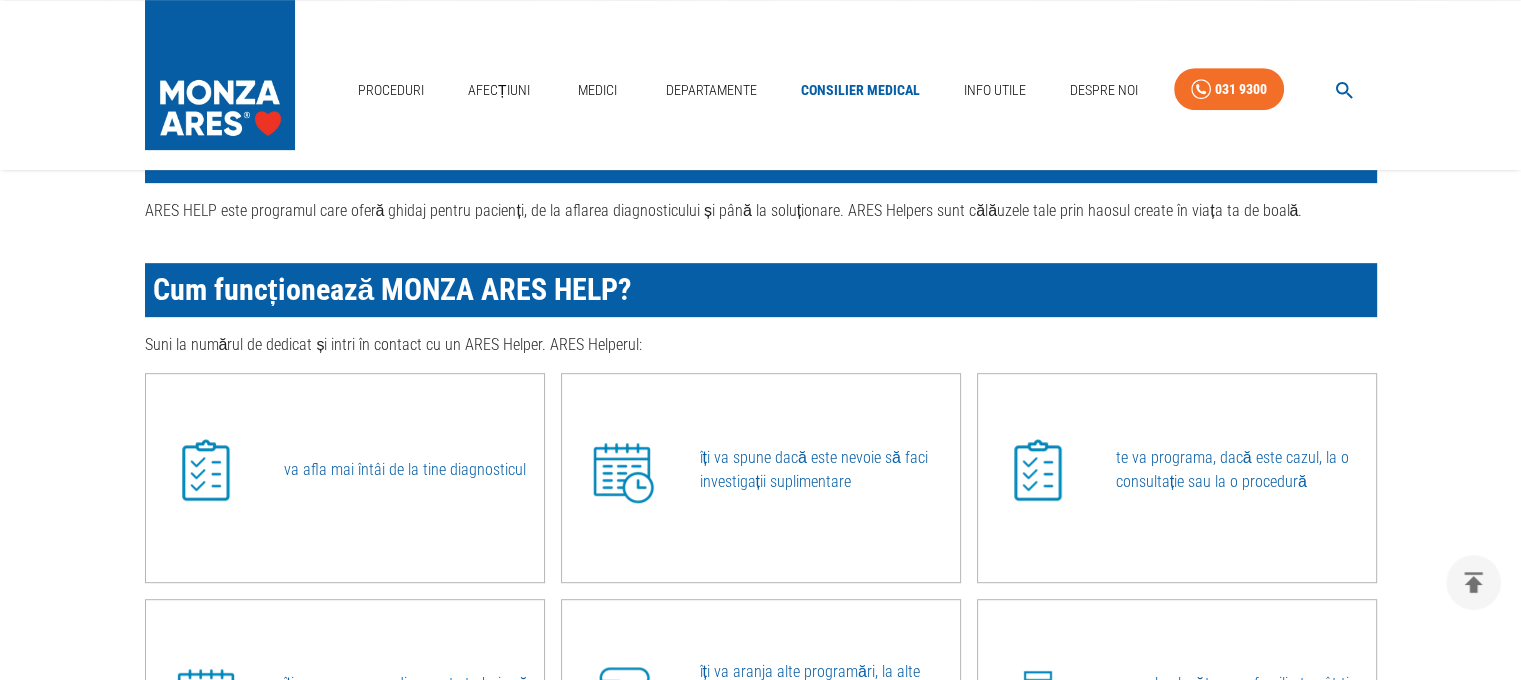 scroll, scrollTop: 1000, scrollLeft: 0, axis: vertical 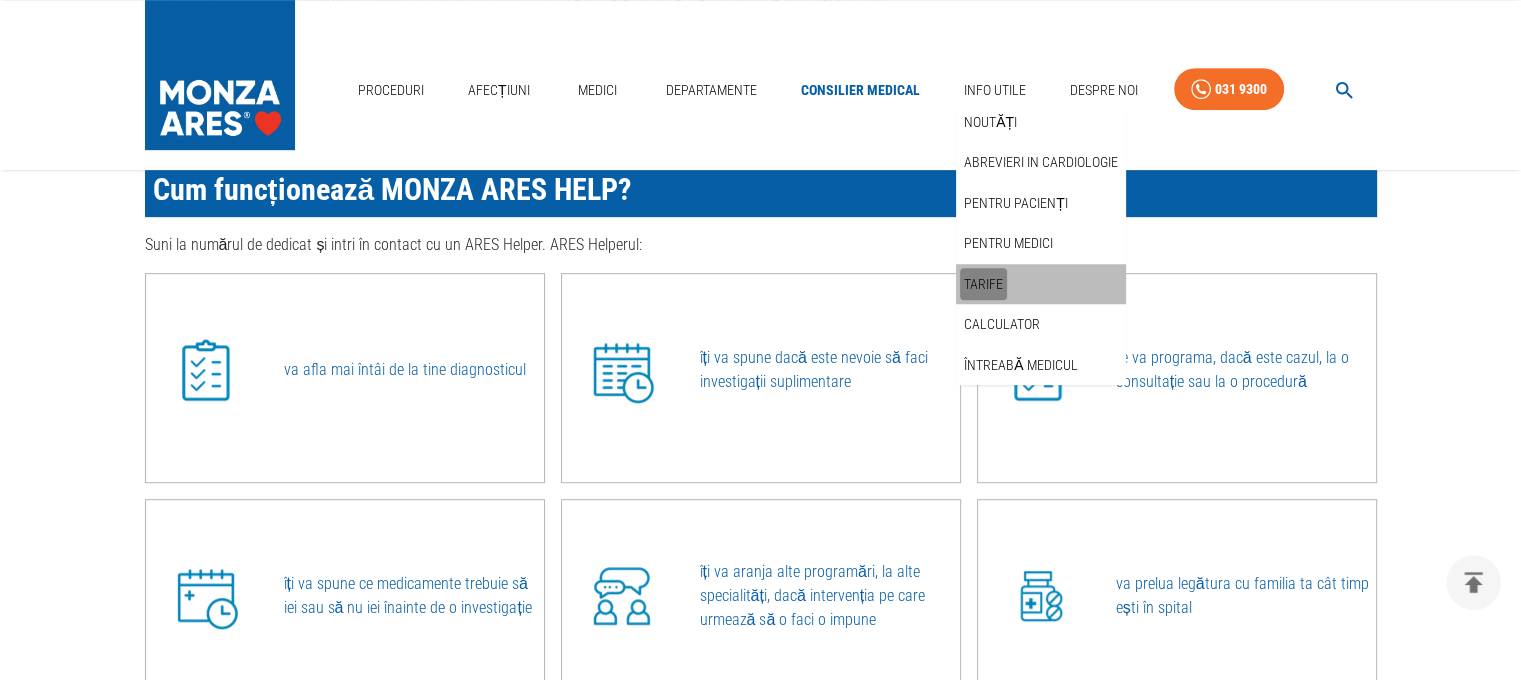 click on "Tarife" at bounding box center [983, 284] 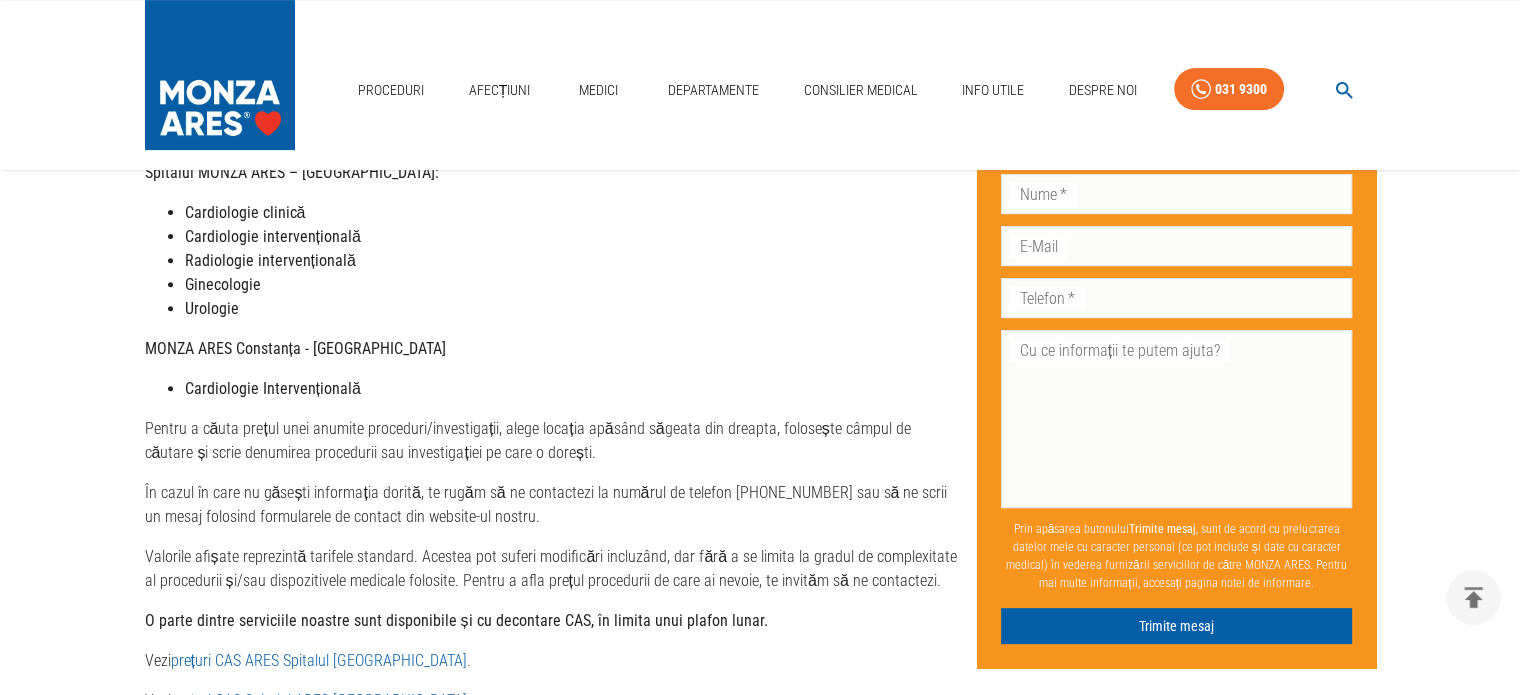 scroll, scrollTop: 1000, scrollLeft: 0, axis: vertical 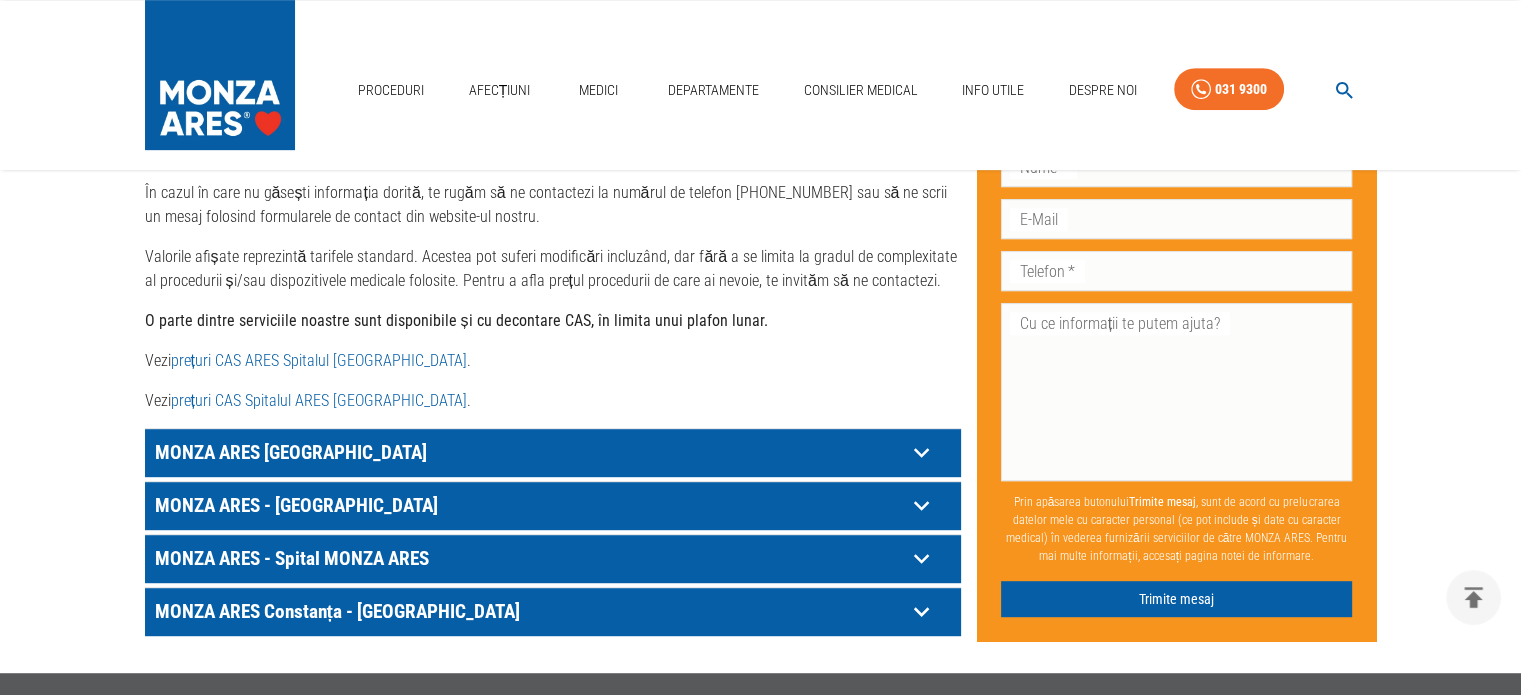 click on "MONZA ARES [GEOGRAPHIC_DATA]" at bounding box center [528, 452] 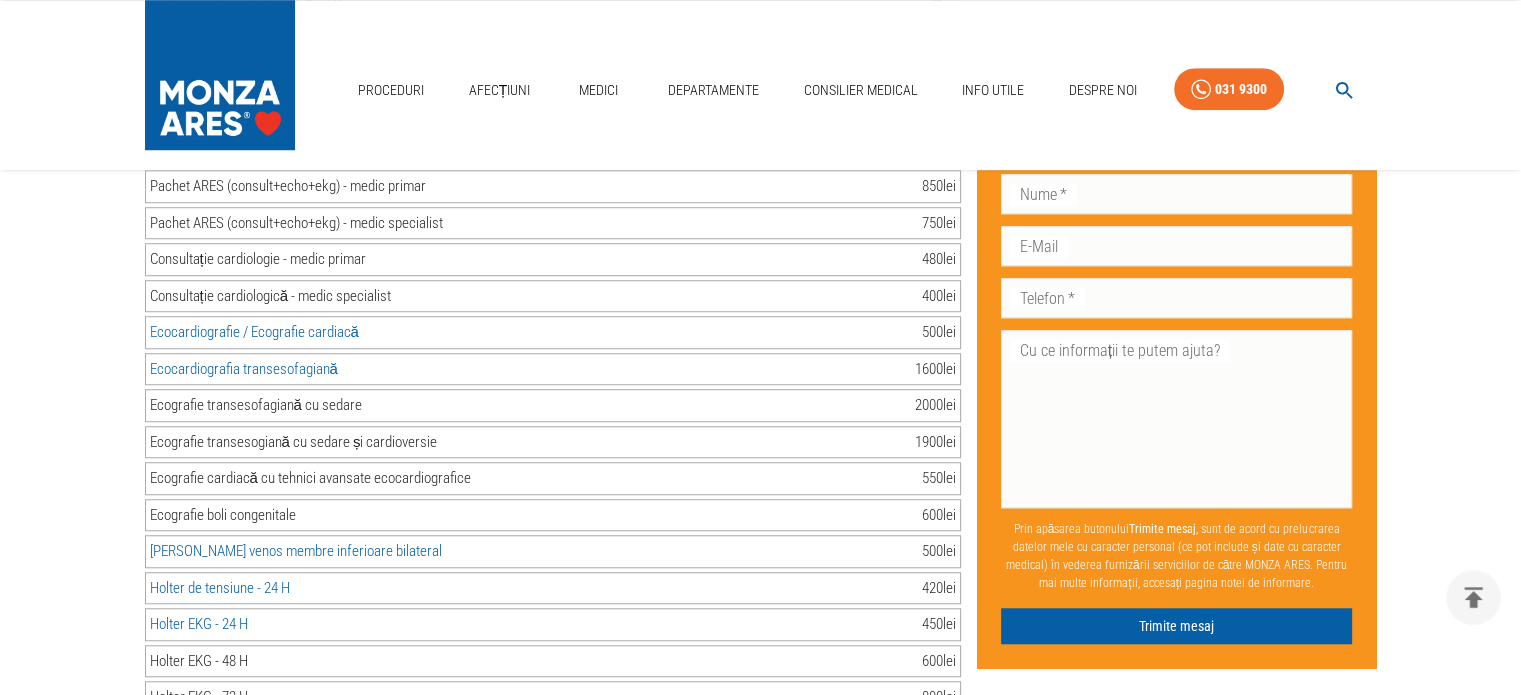 scroll, scrollTop: 1300, scrollLeft: 0, axis: vertical 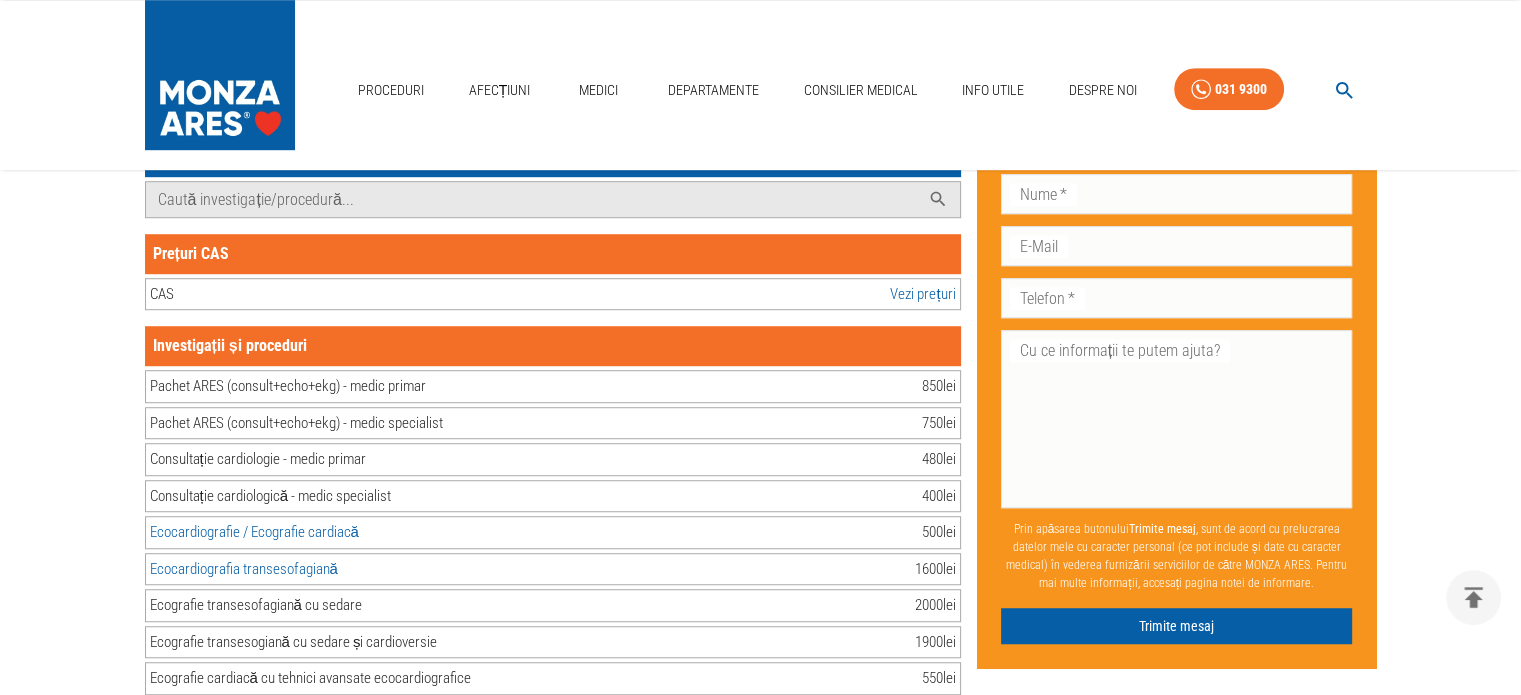 click on "Pachet ARES (consult+echo+ekg) - medic specialist 750  lei" at bounding box center [553, 423] 